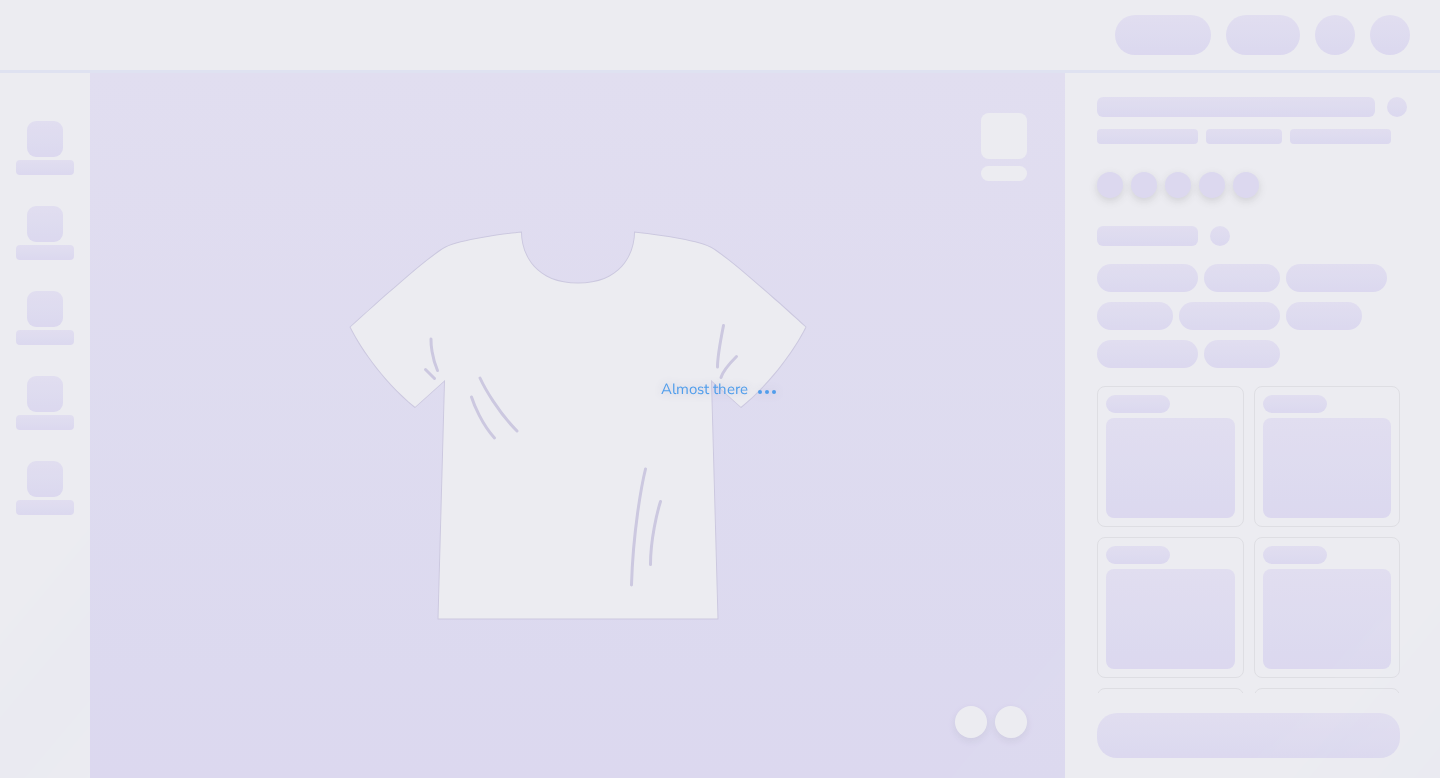 scroll, scrollTop: 0, scrollLeft: 0, axis: both 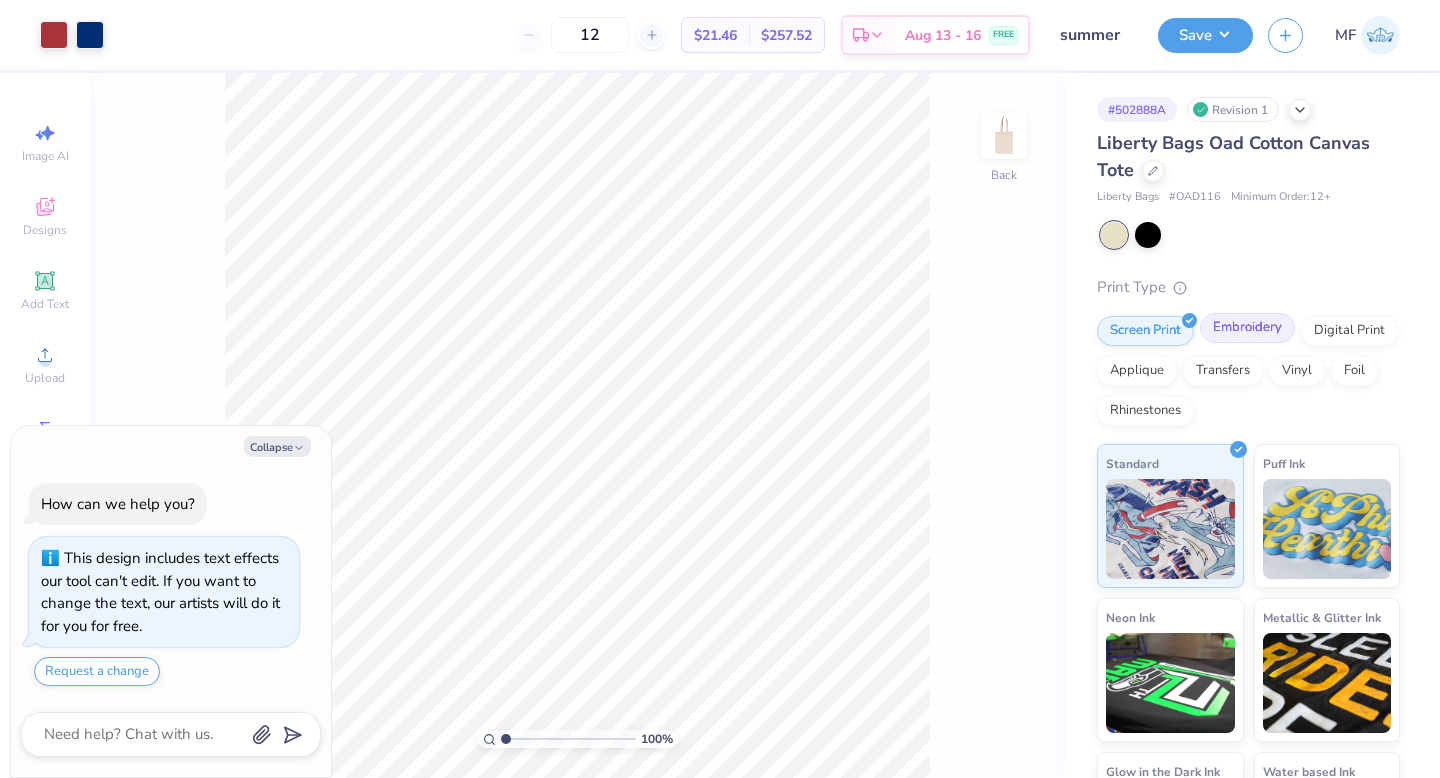 click on "Embroidery" at bounding box center [1247, 328] 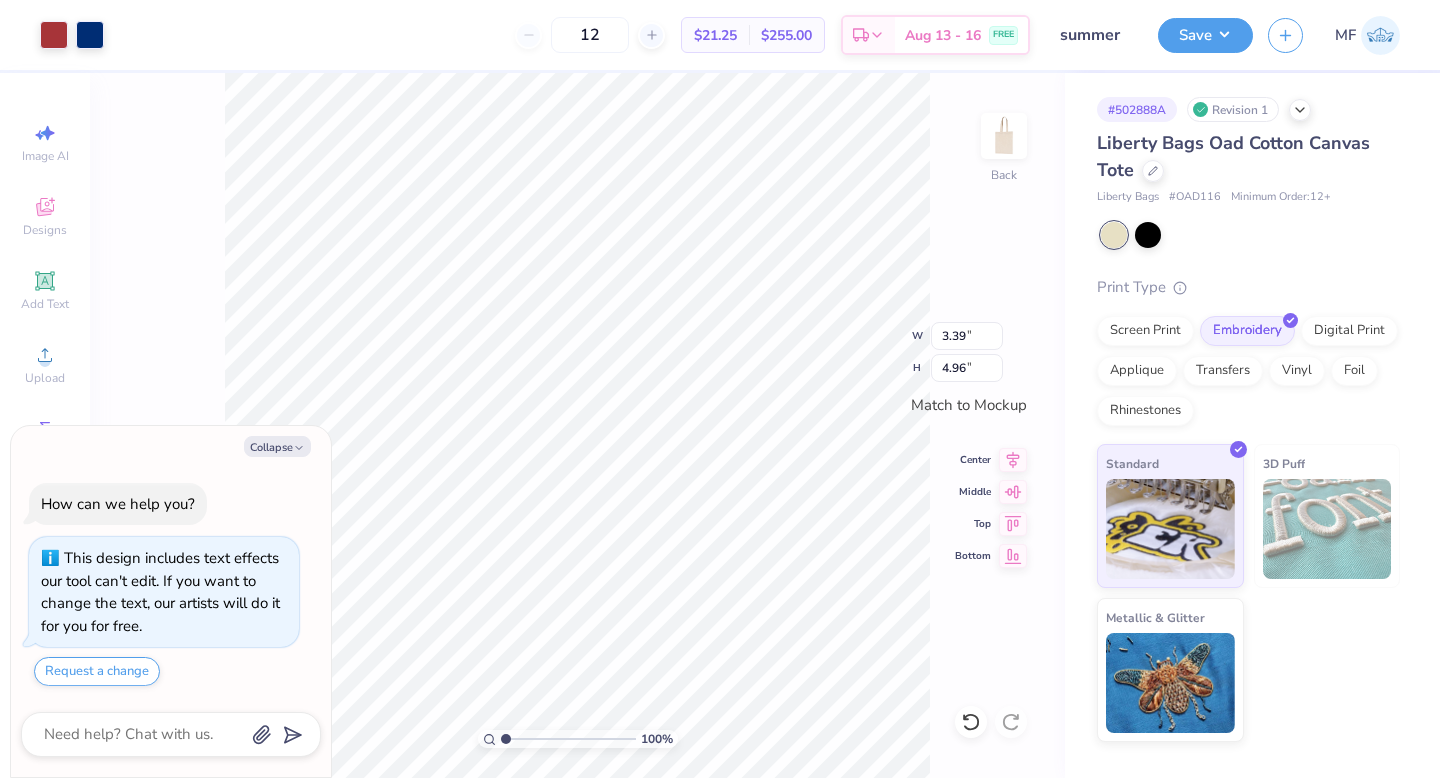 type on "x" 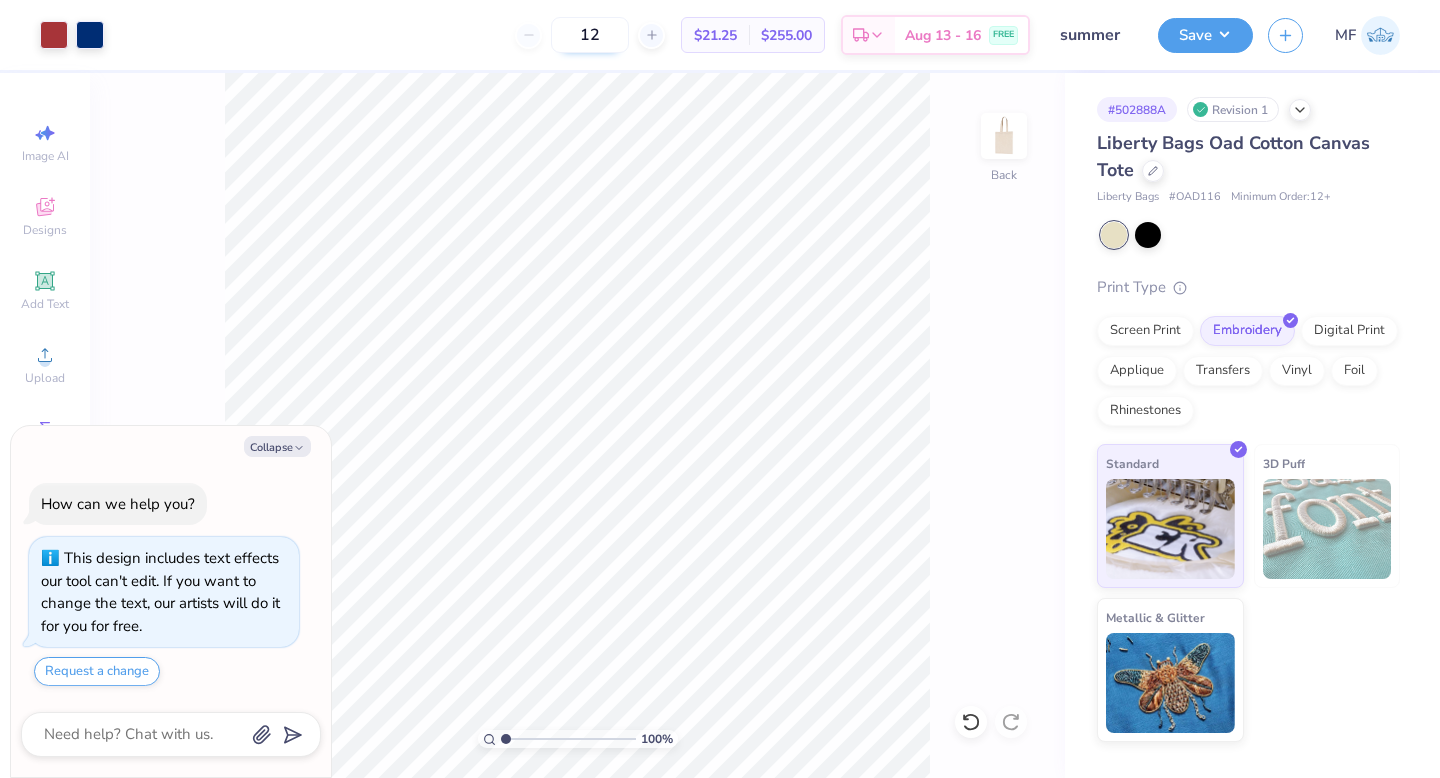 click on "12" at bounding box center (590, 35) 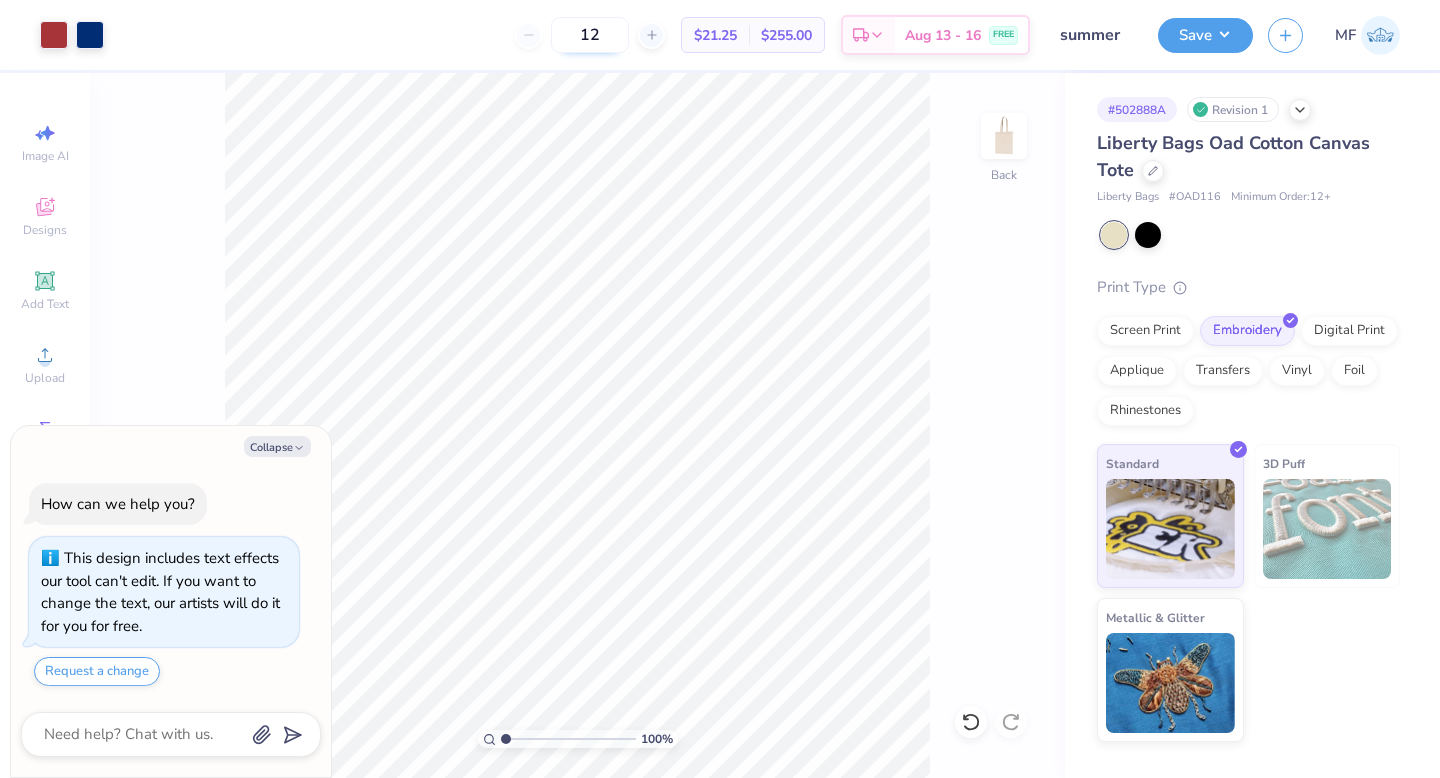 type on "1" 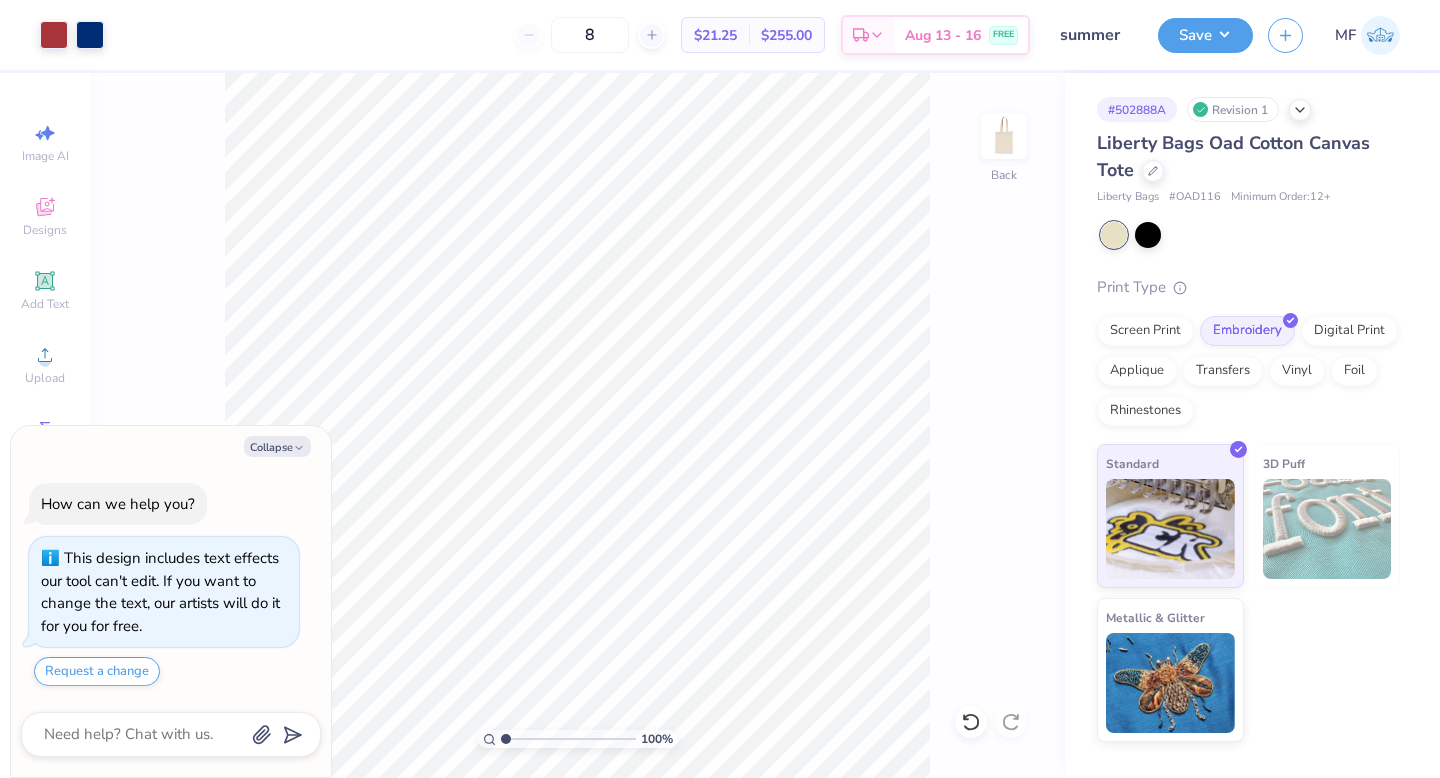 type on "12" 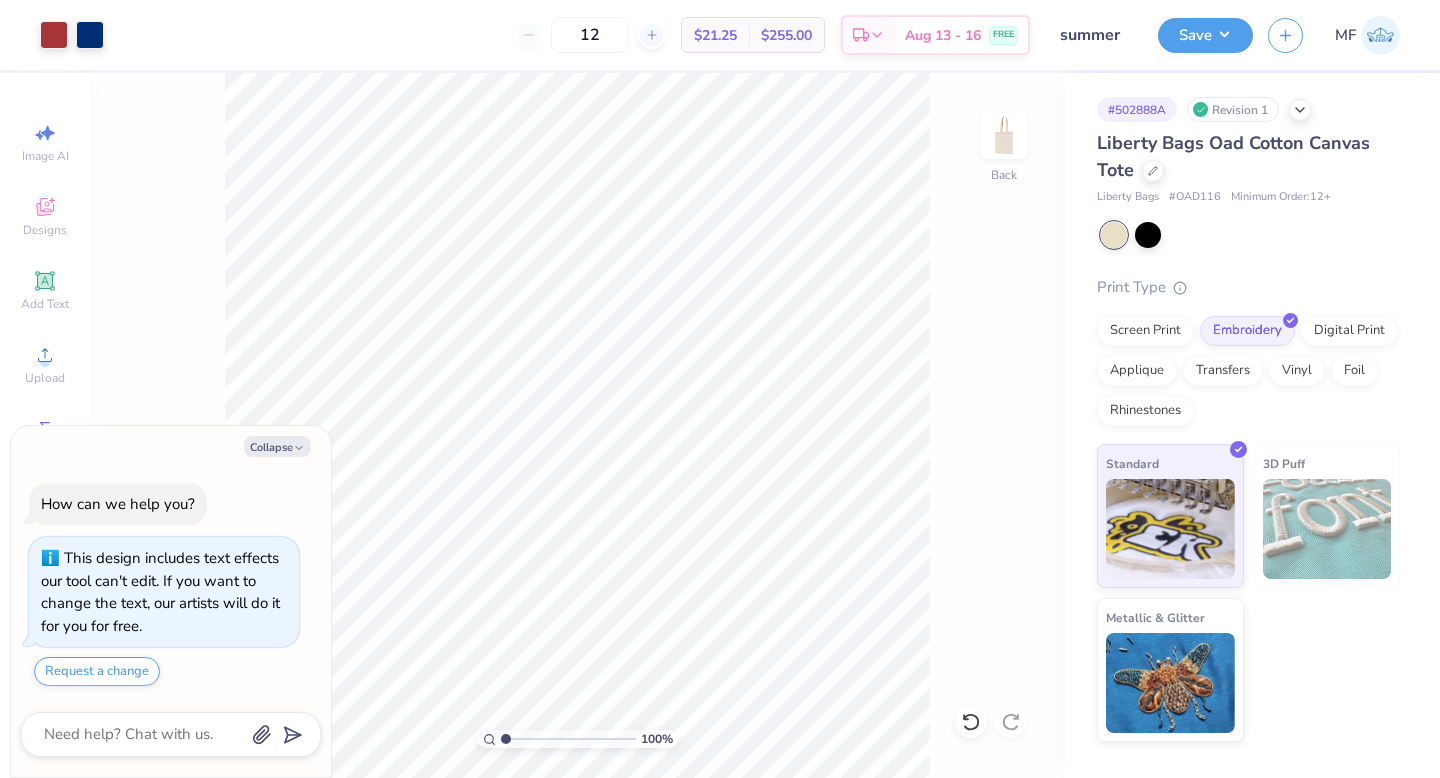 type on "x" 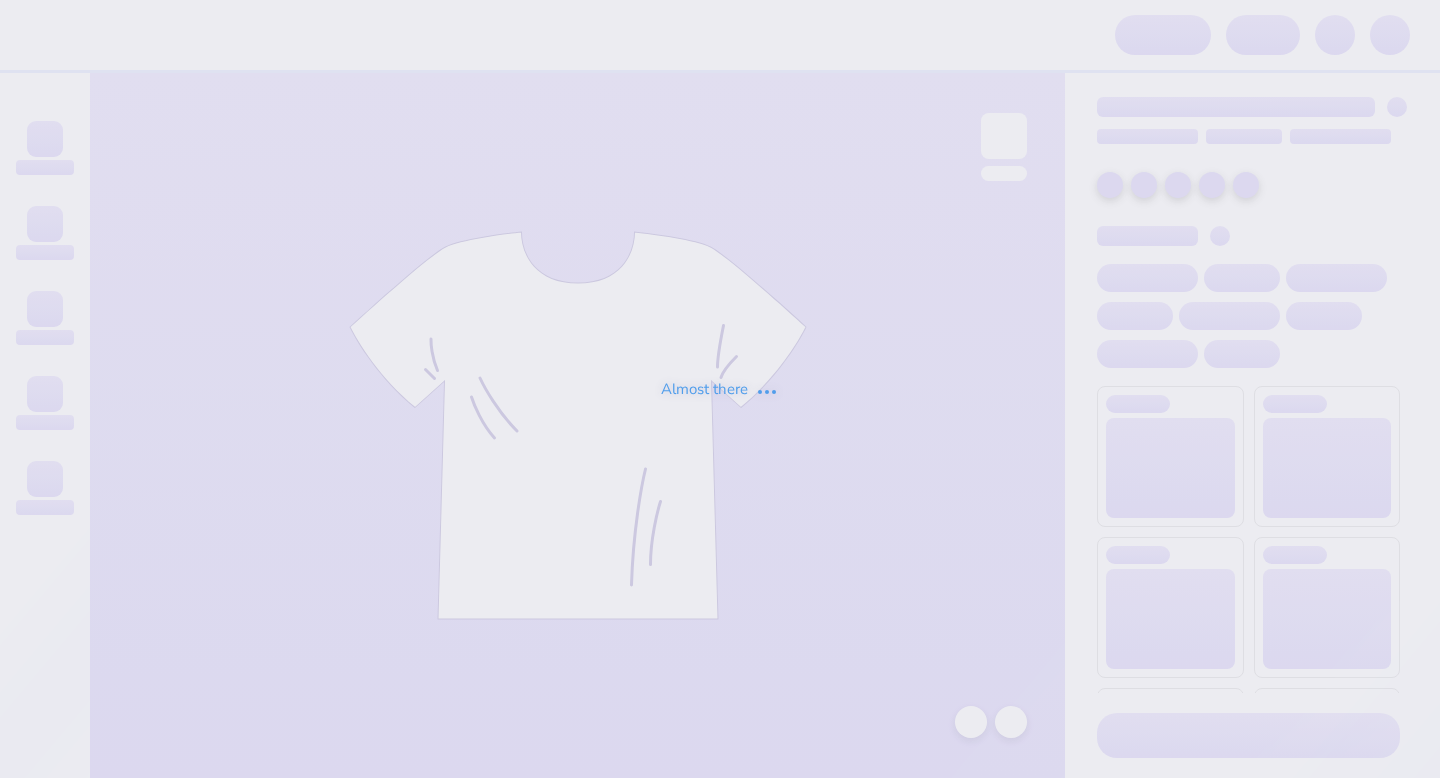 scroll, scrollTop: 0, scrollLeft: 0, axis: both 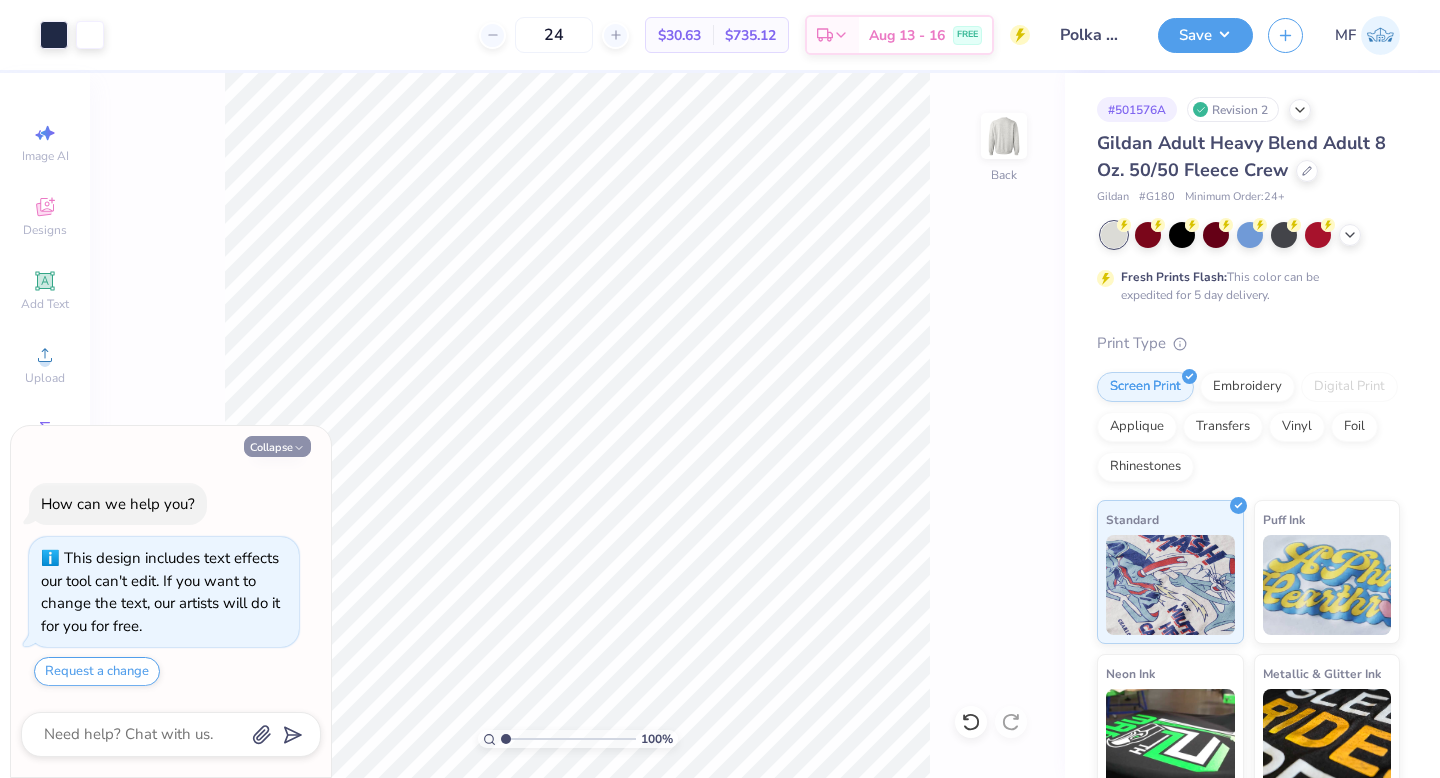click on "Collapse" at bounding box center (277, 446) 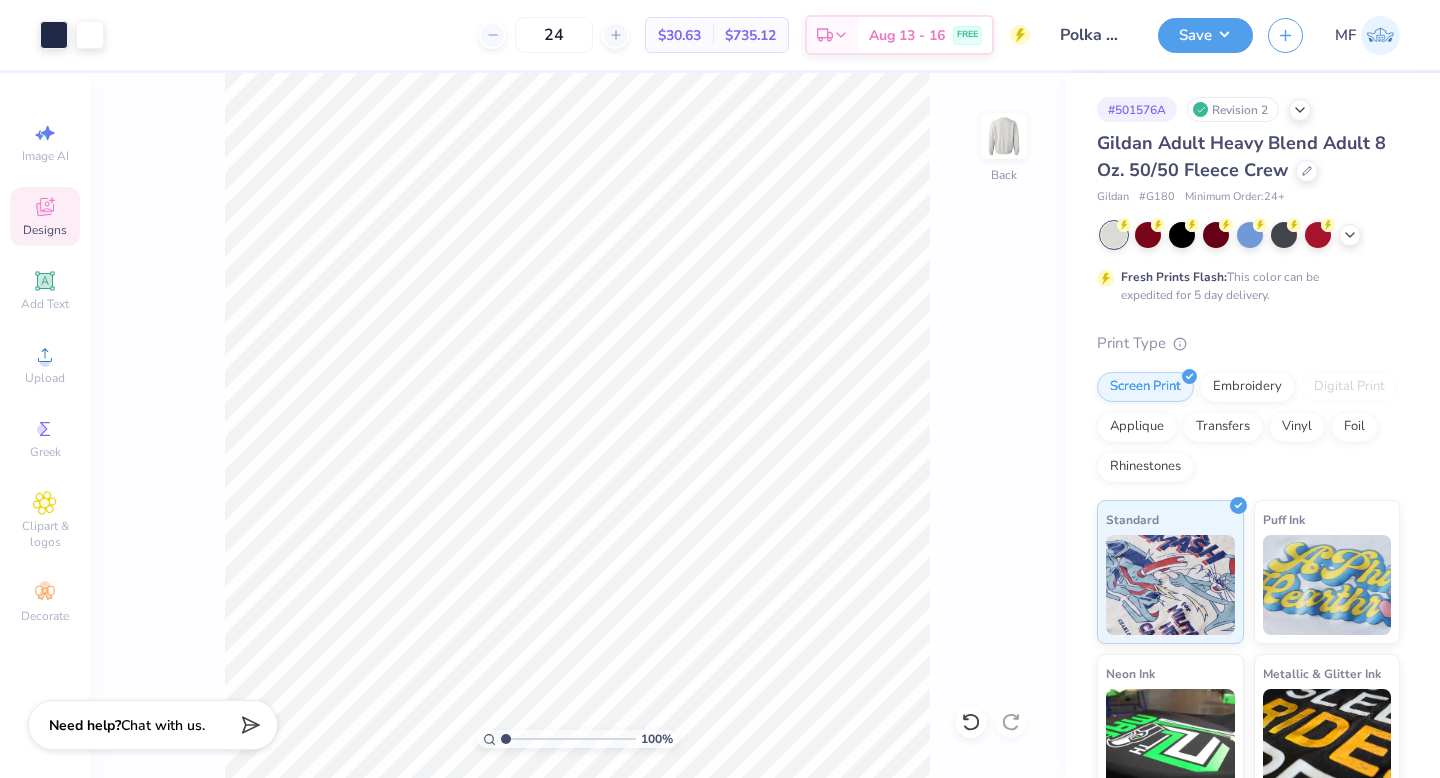 click on "Designs" at bounding box center [45, 216] 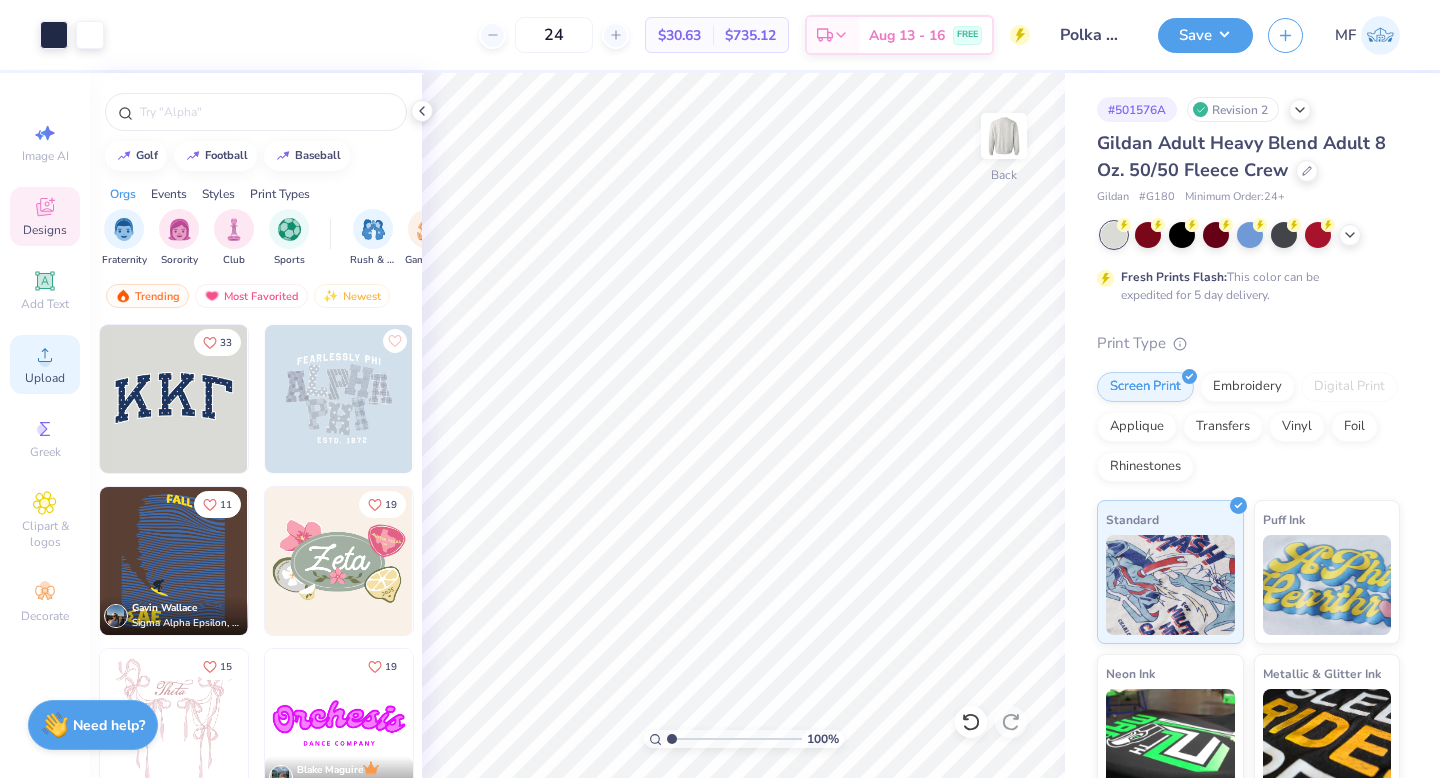 click on "Upload" at bounding box center (45, 378) 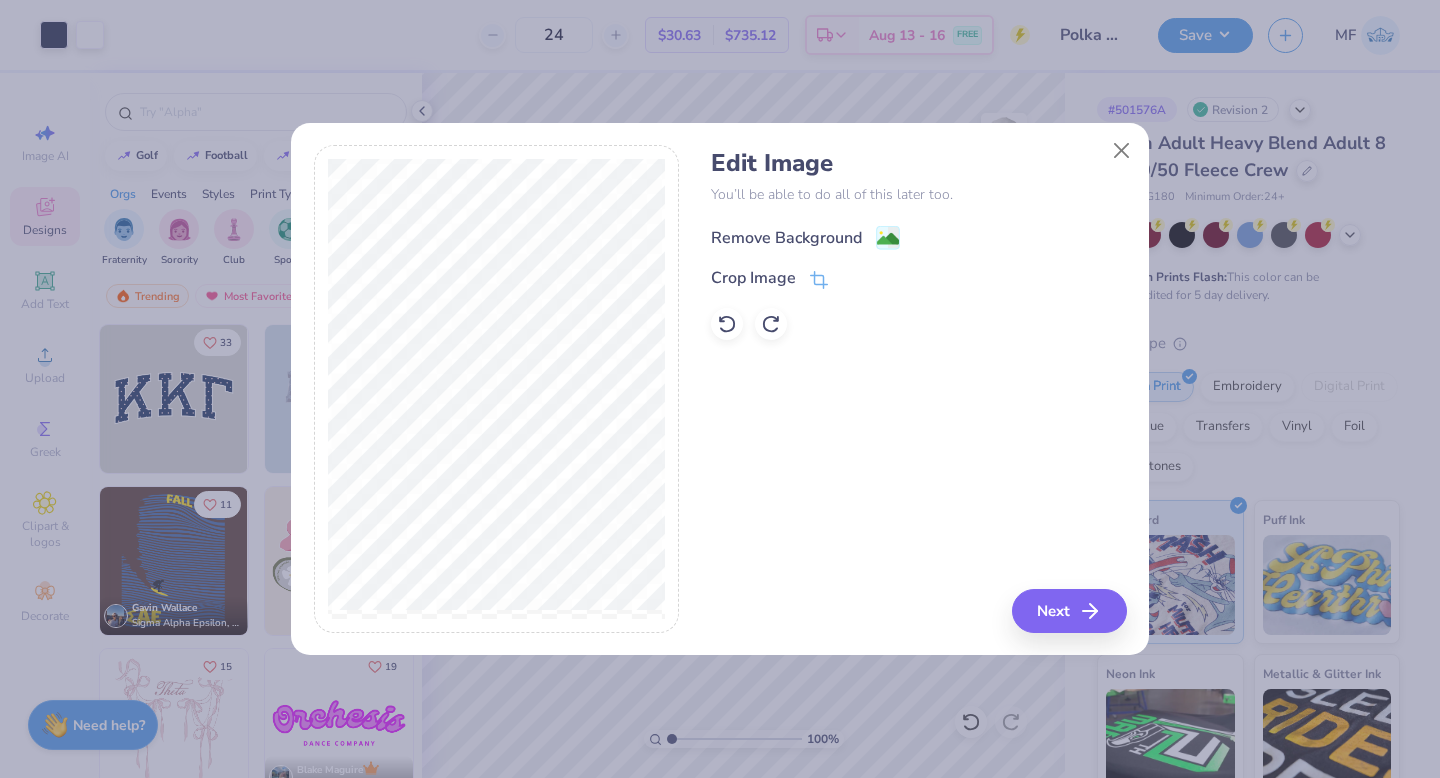 click on "Remove Background" at bounding box center [786, 238] 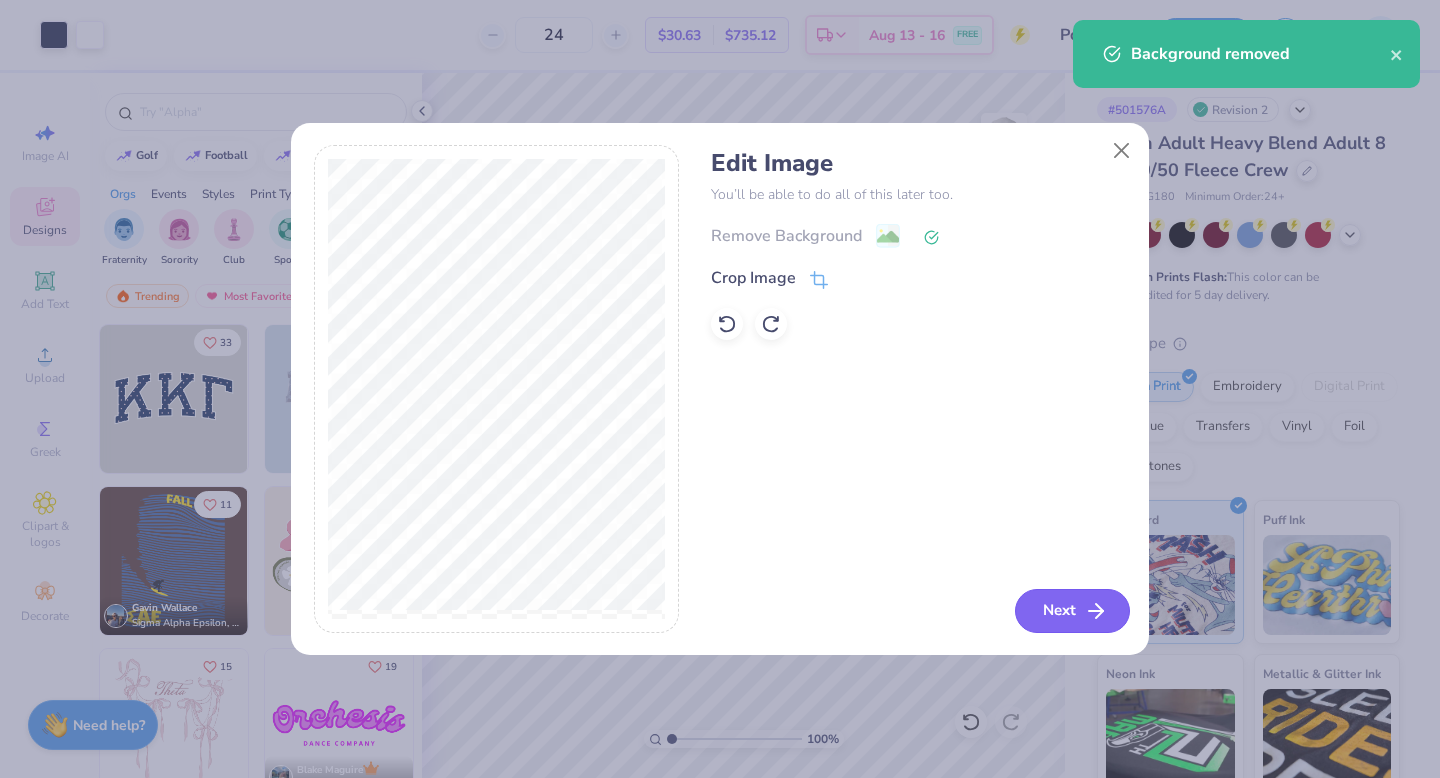 click on "Next" at bounding box center (1072, 611) 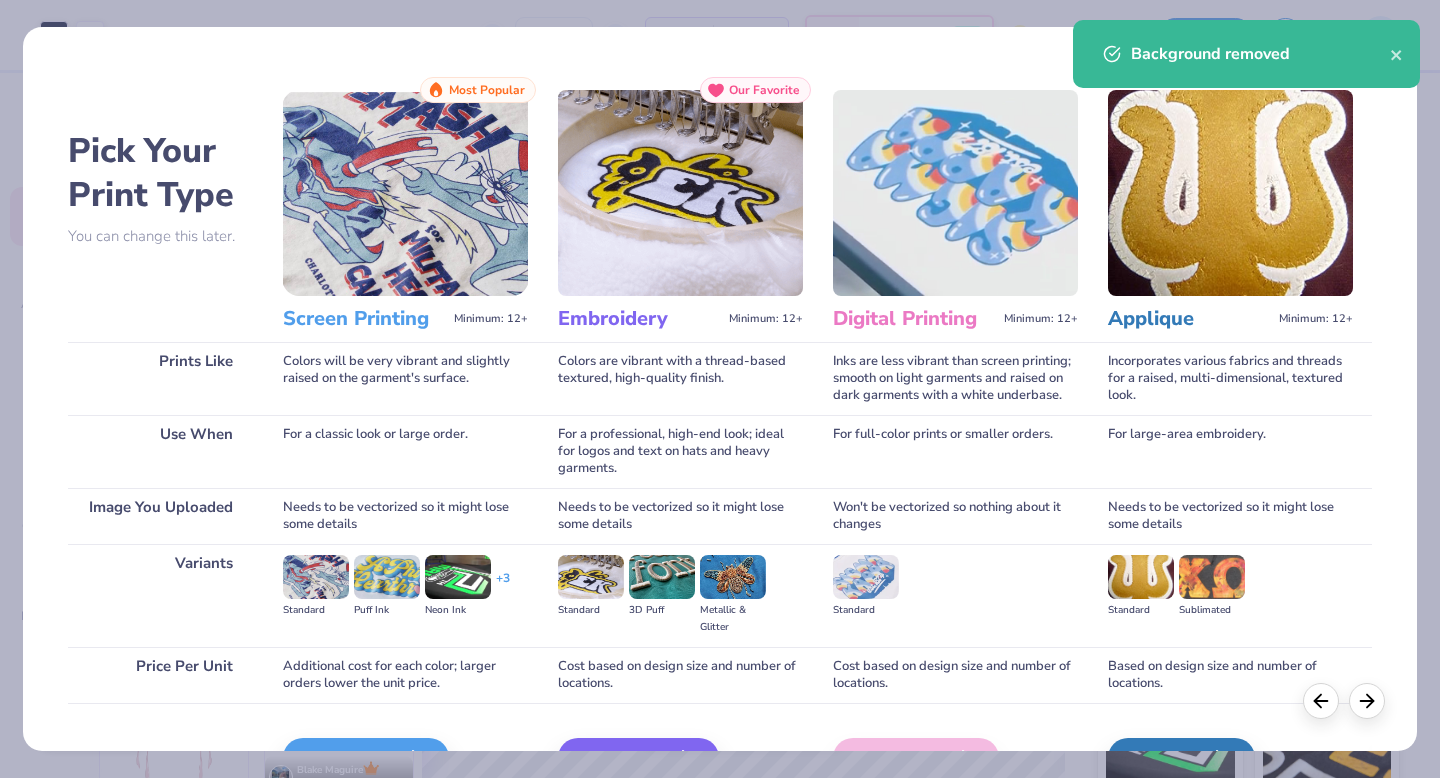 scroll, scrollTop: 119, scrollLeft: 0, axis: vertical 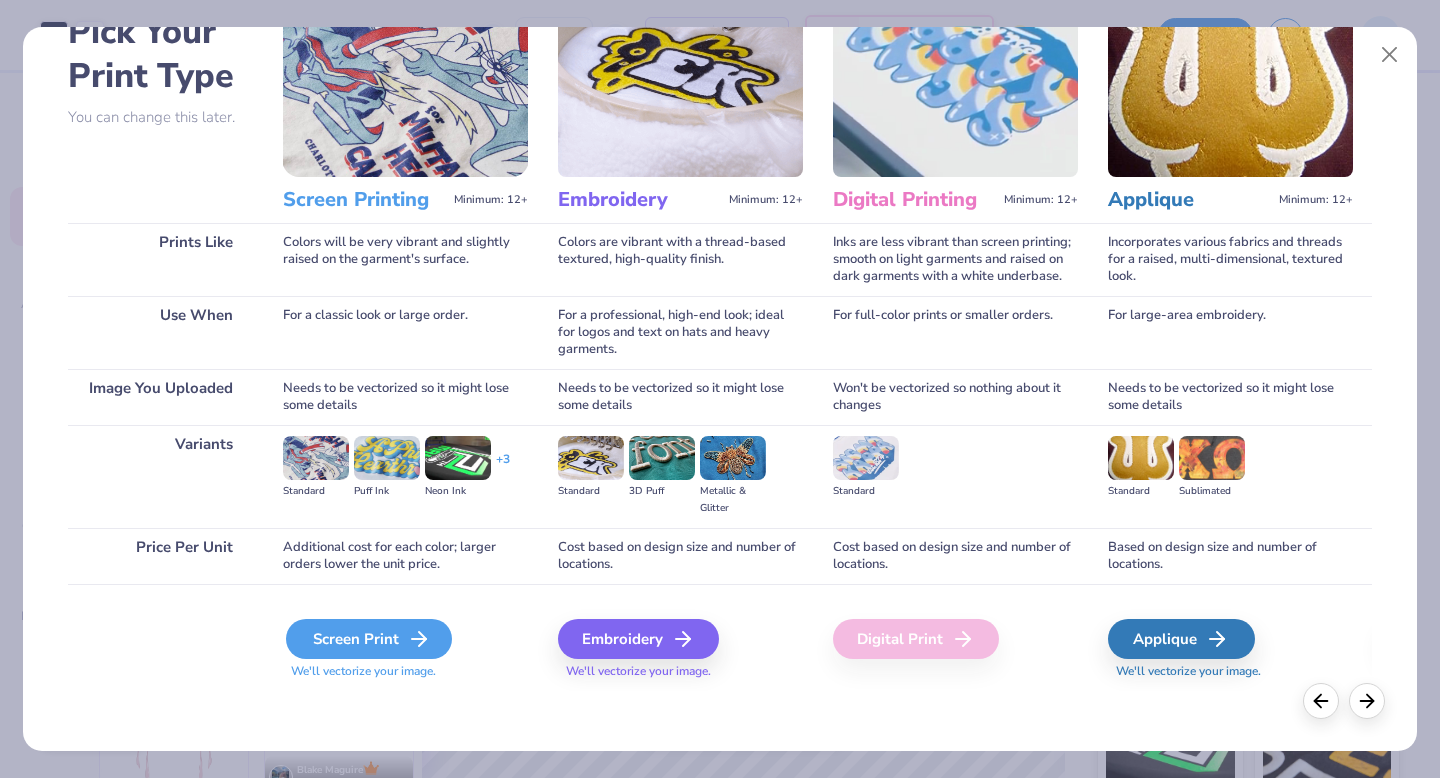 click on "Screen Print" at bounding box center [369, 639] 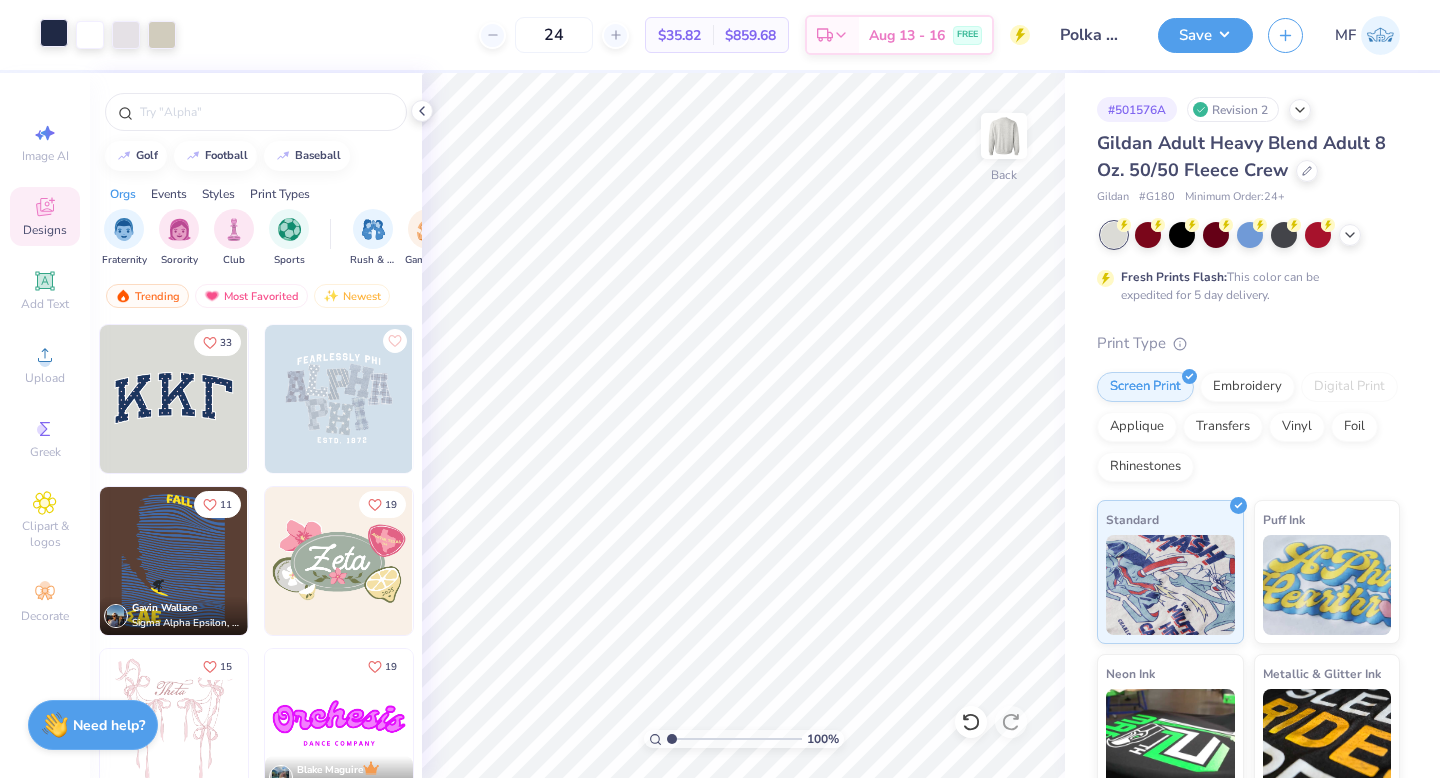 click at bounding box center [54, 33] 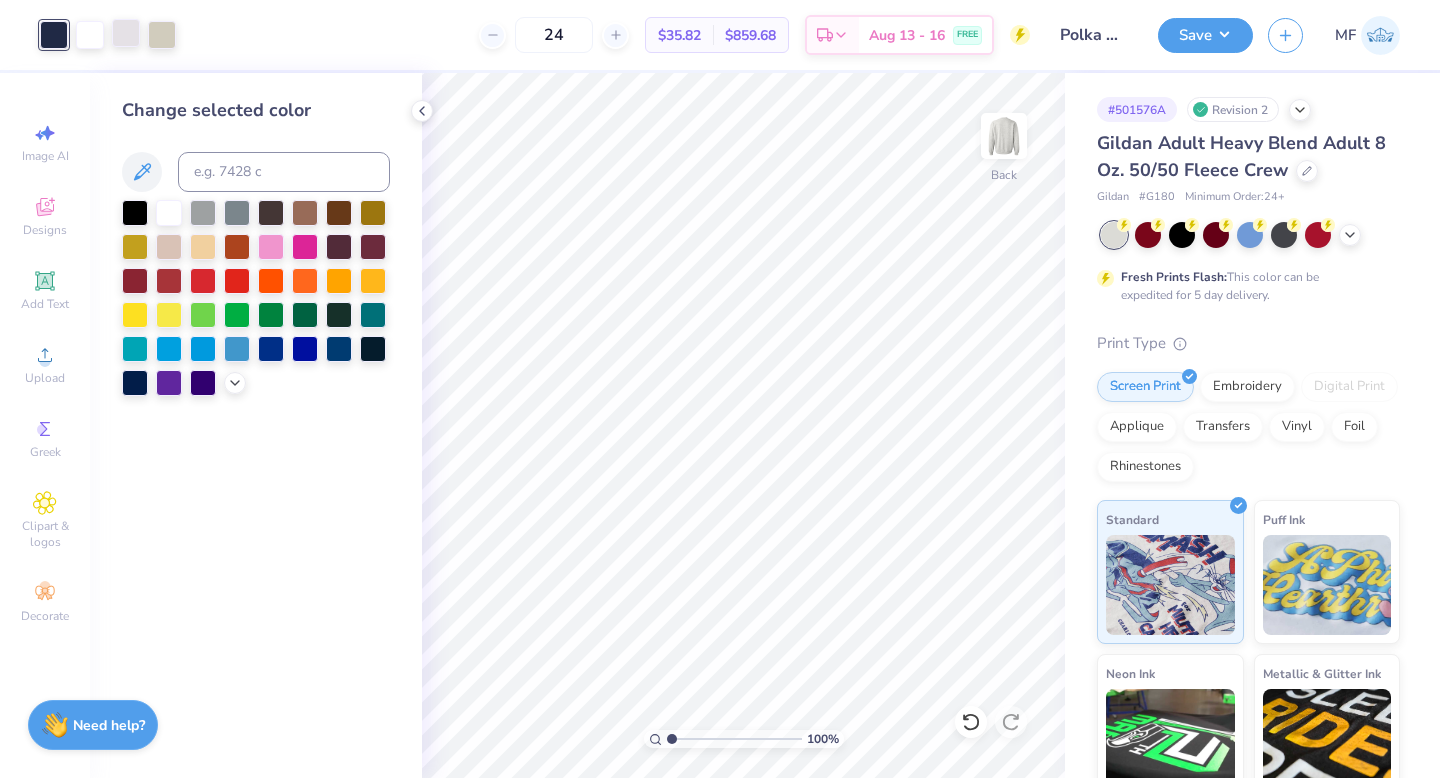 click at bounding box center (126, 33) 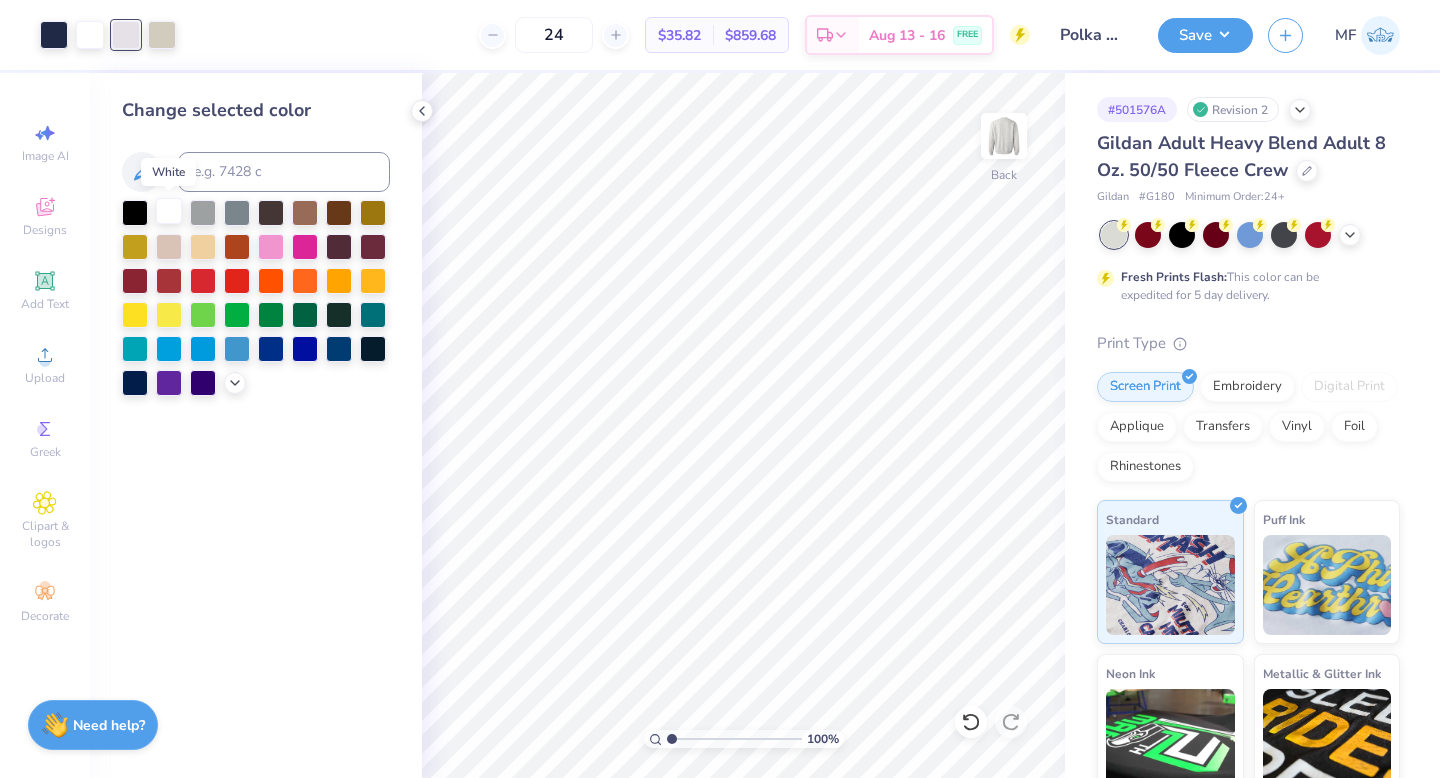 click at bounding box center (169, 211) 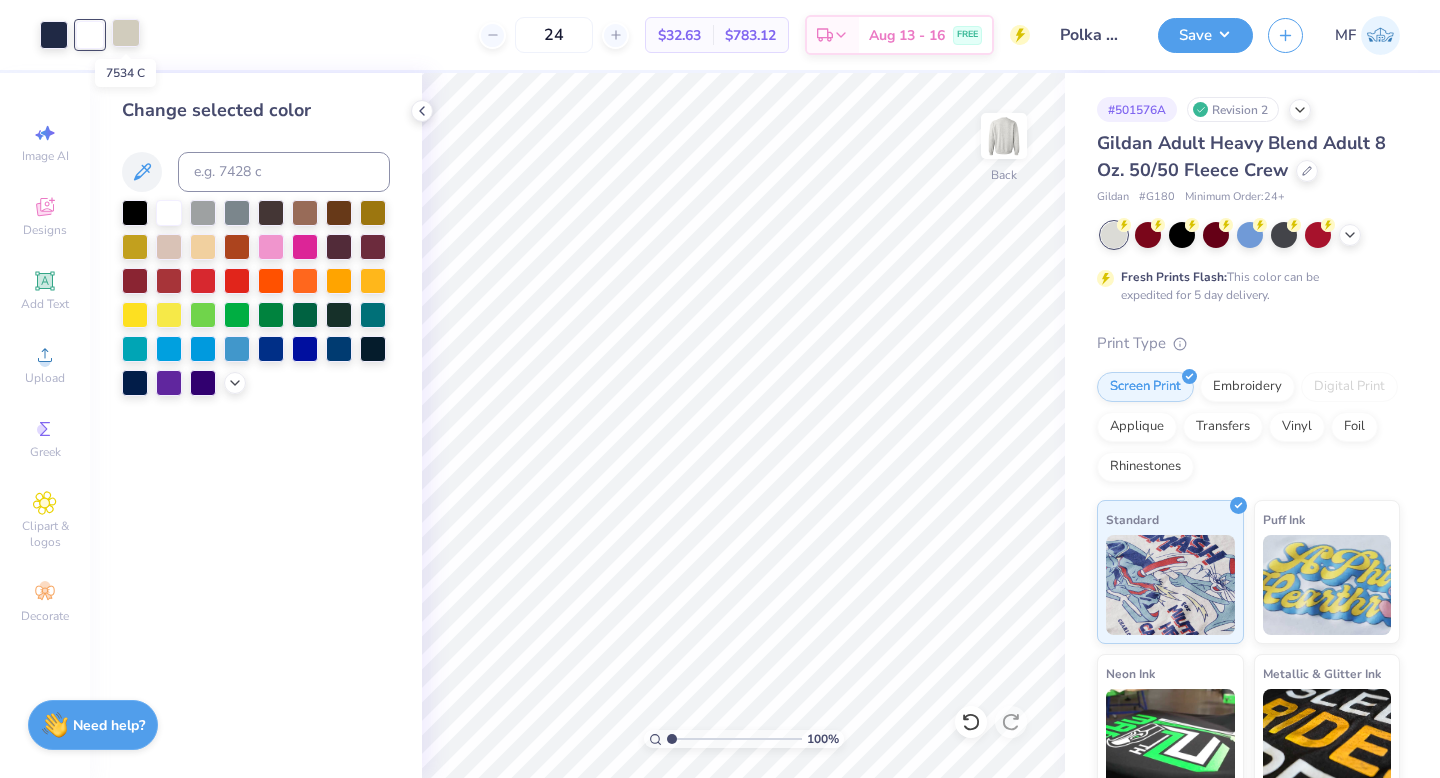 click at bounding box center (126, 33) 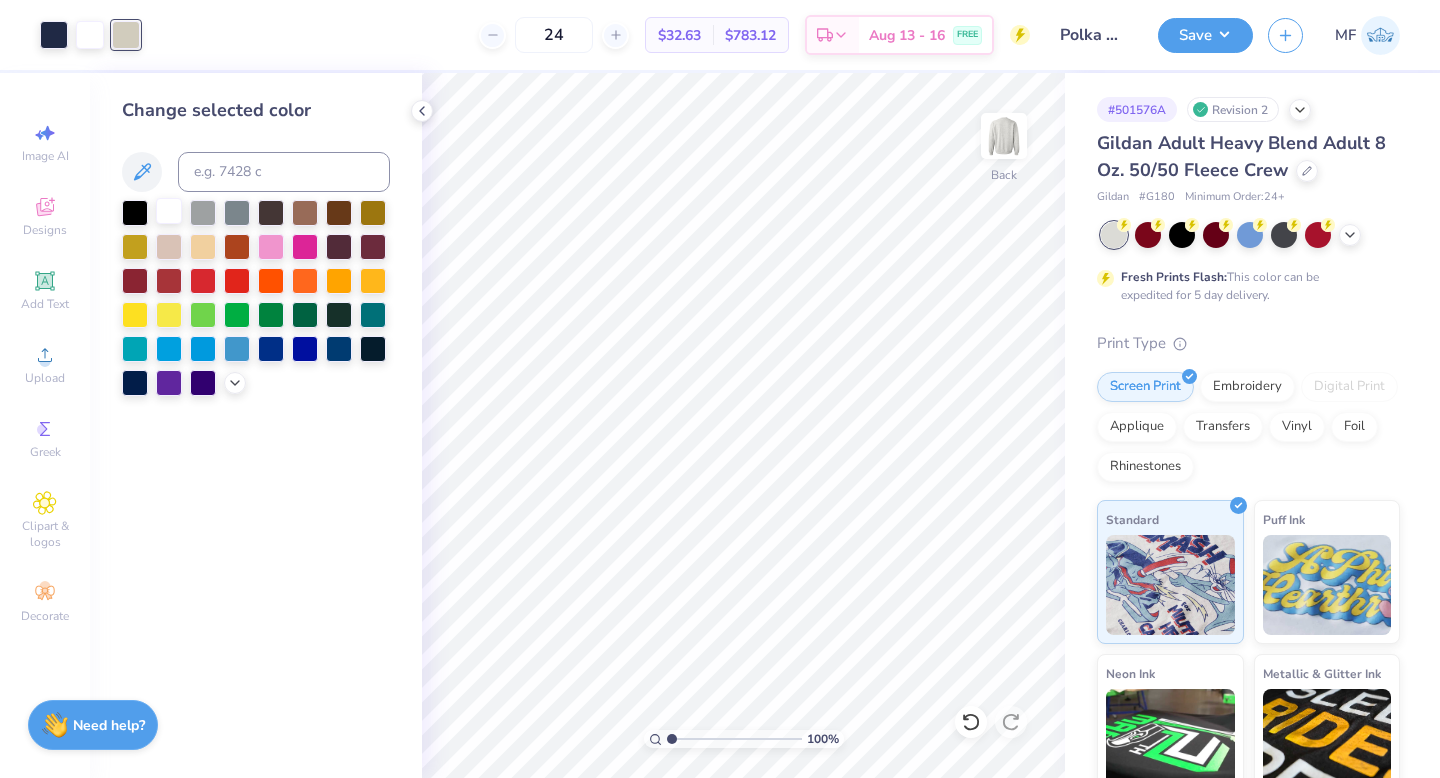 click at bounding box center [169, 211] 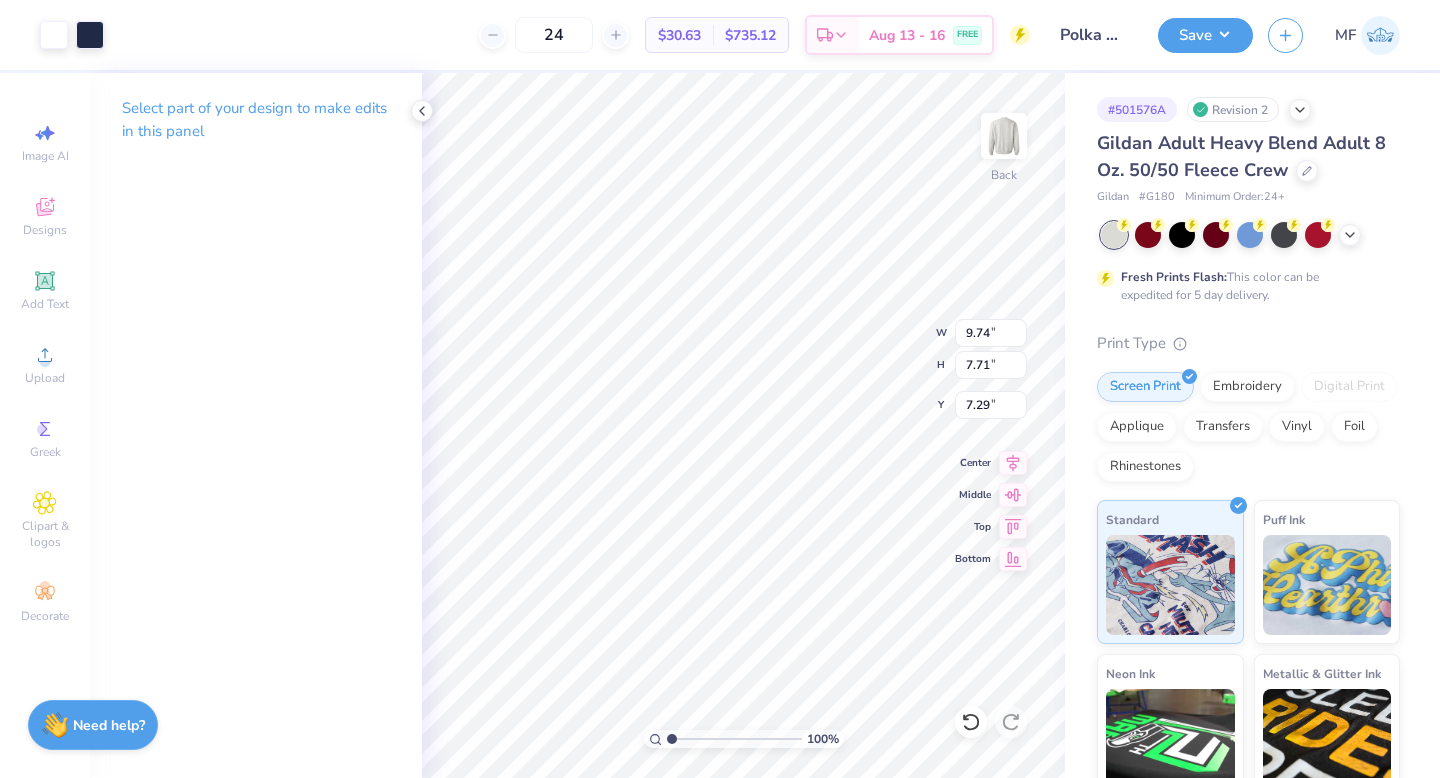 type on "2.46" 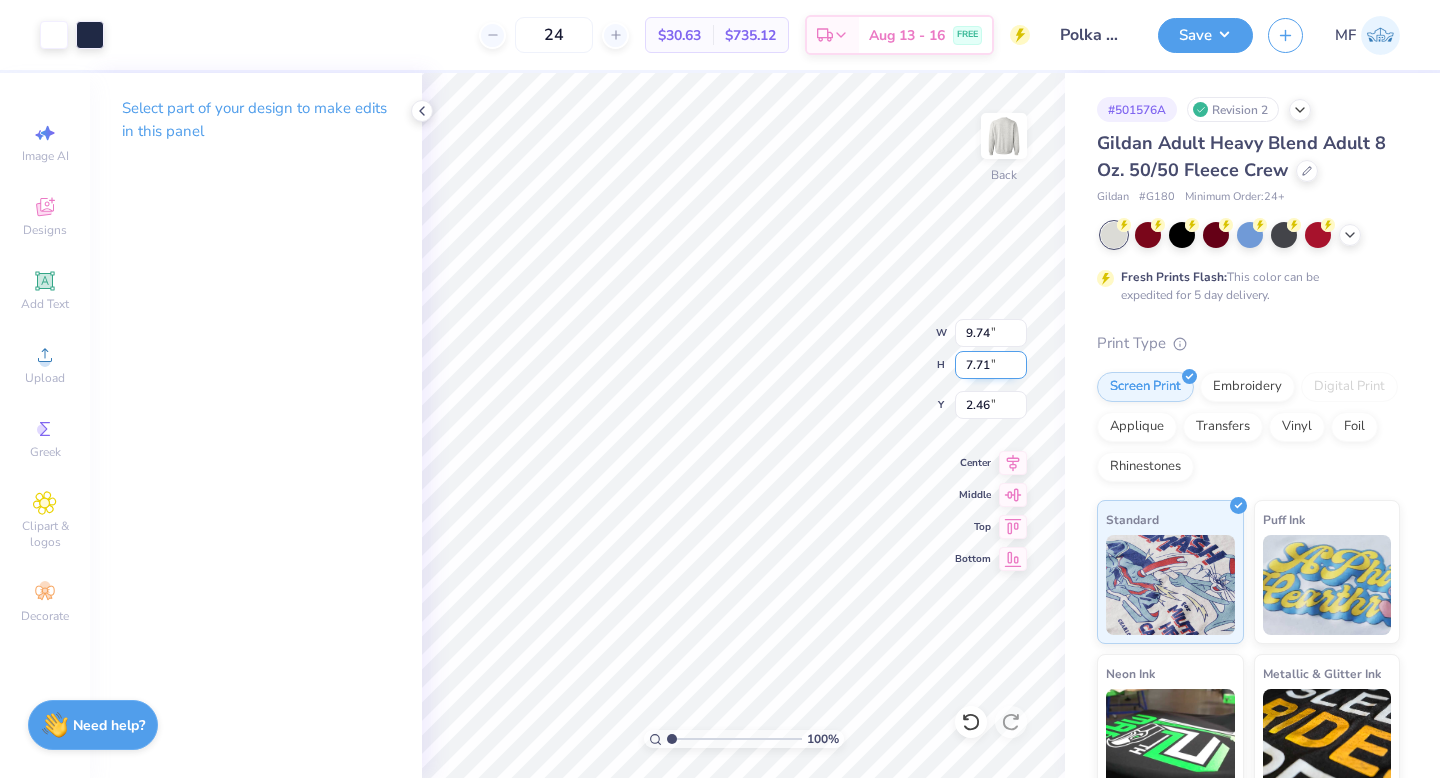 type on "6.50" 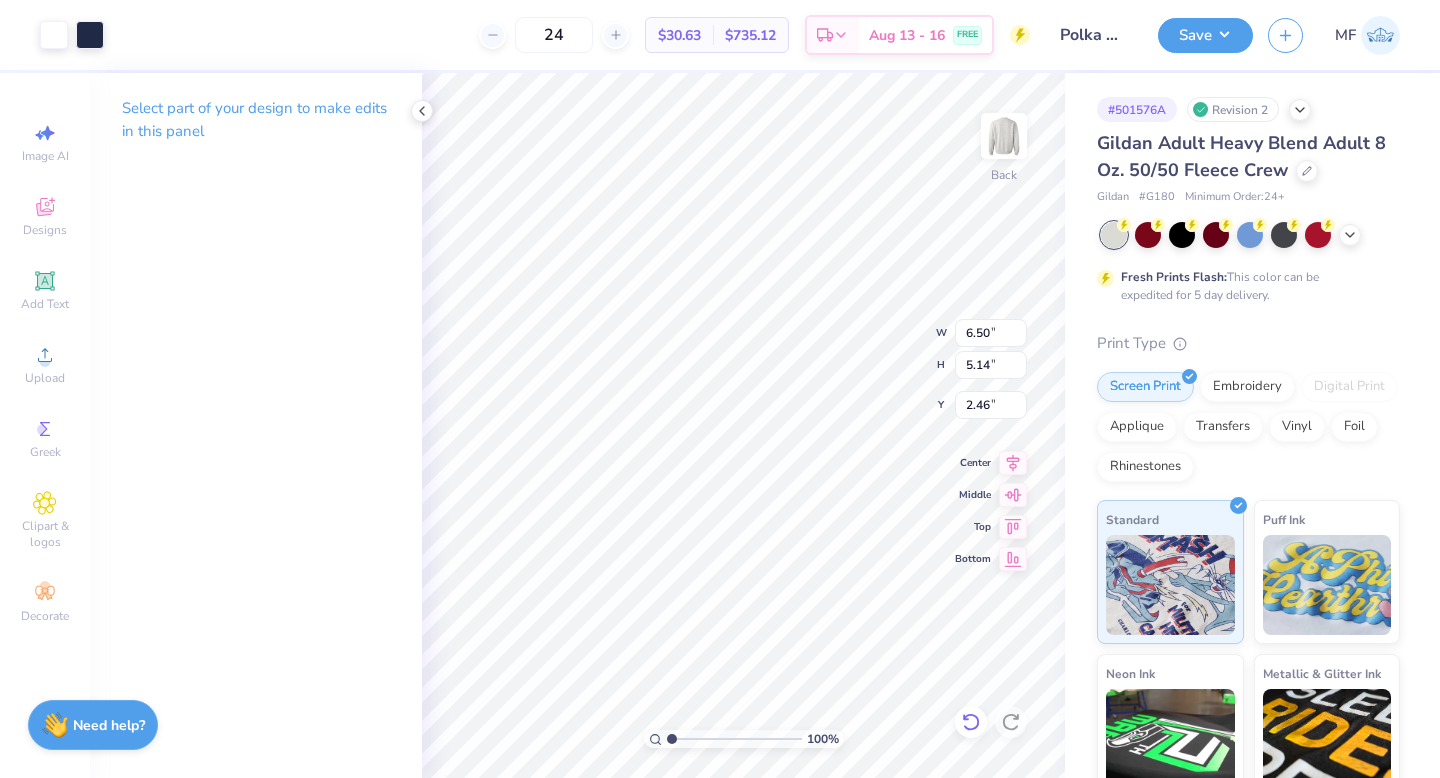 click 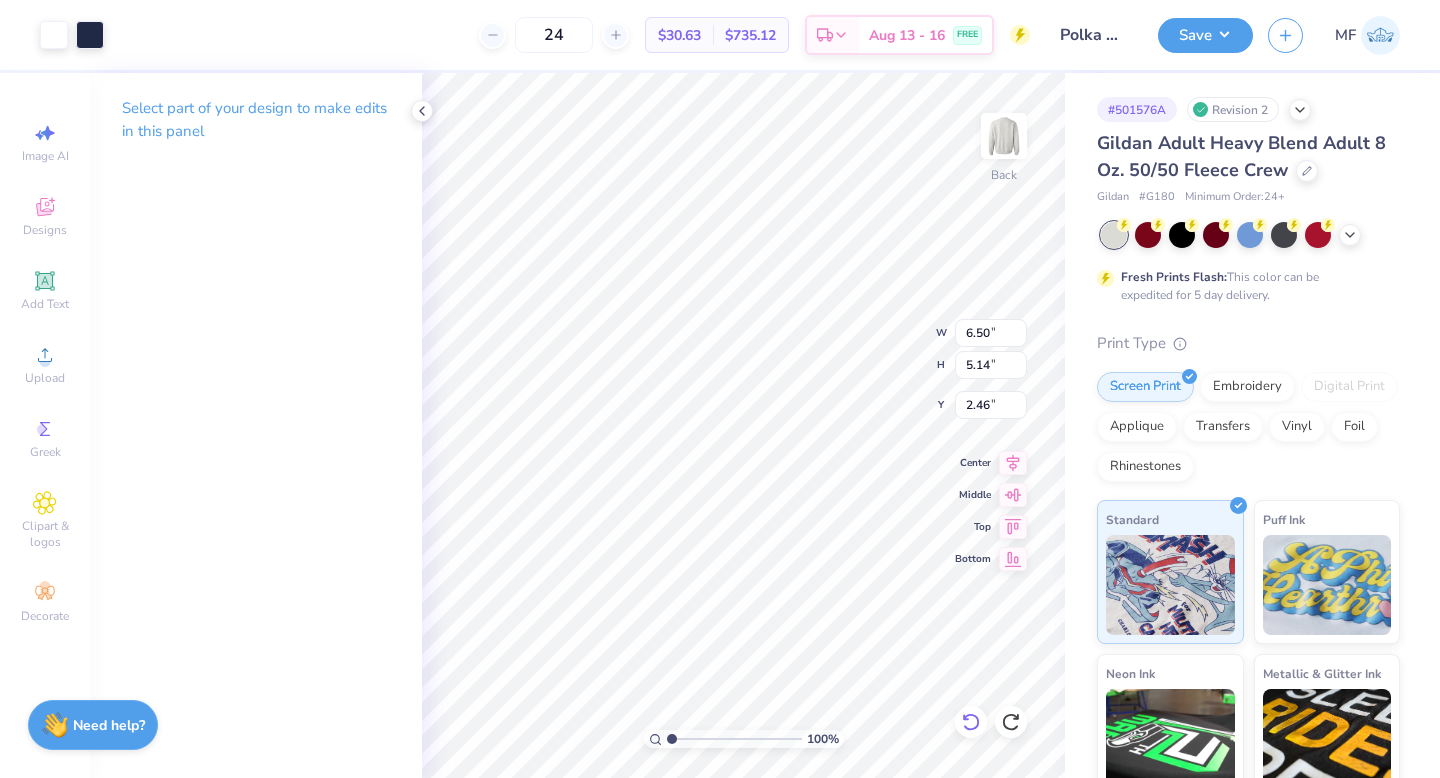 type on "9.74" 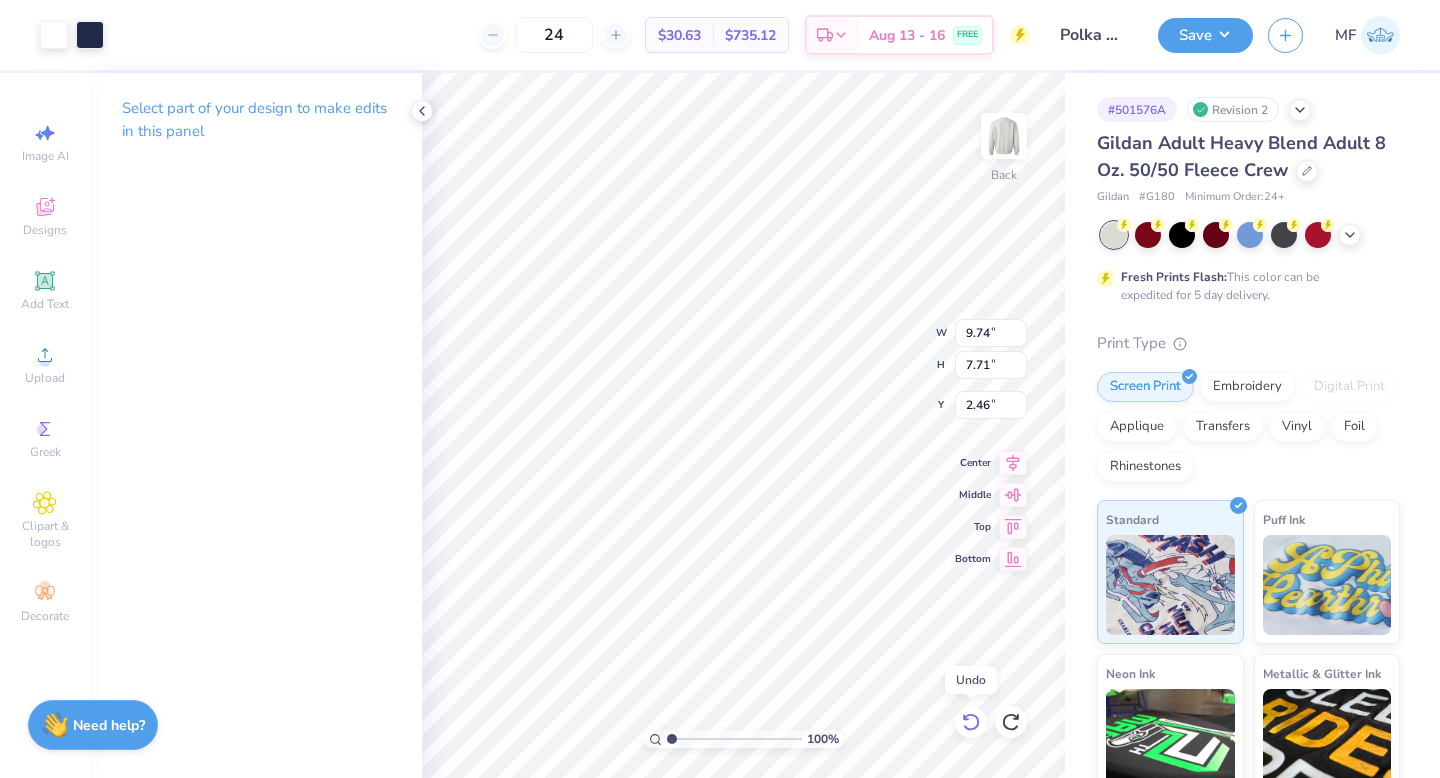 click 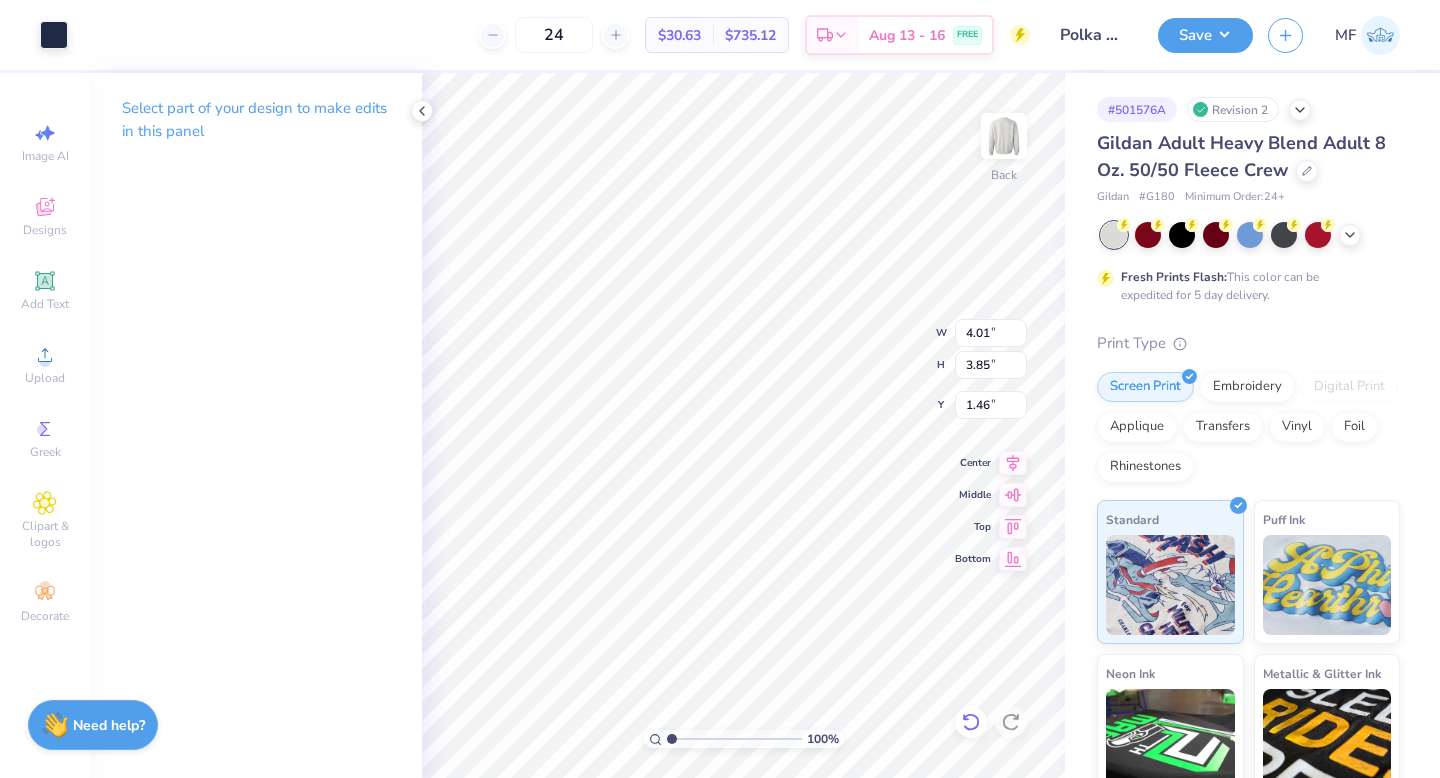 click 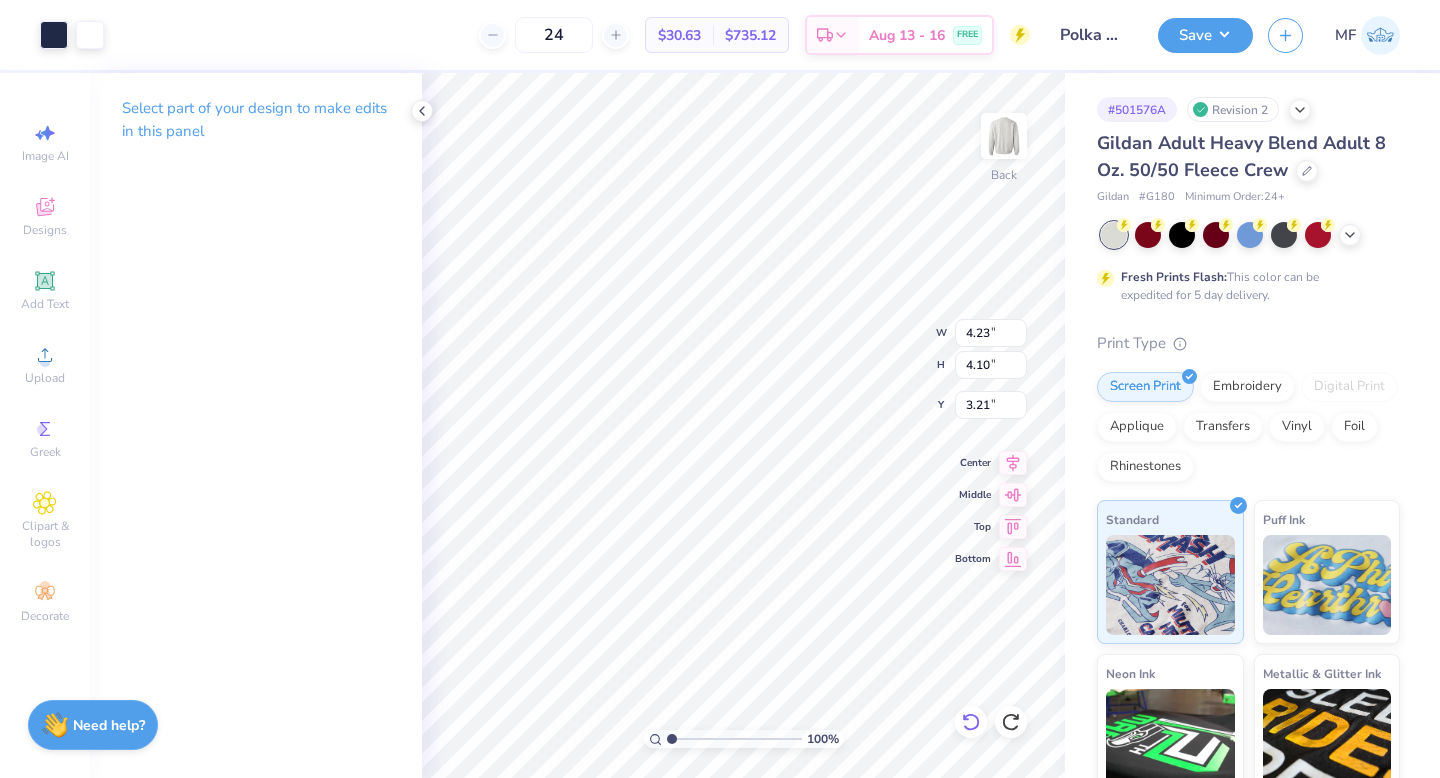 click 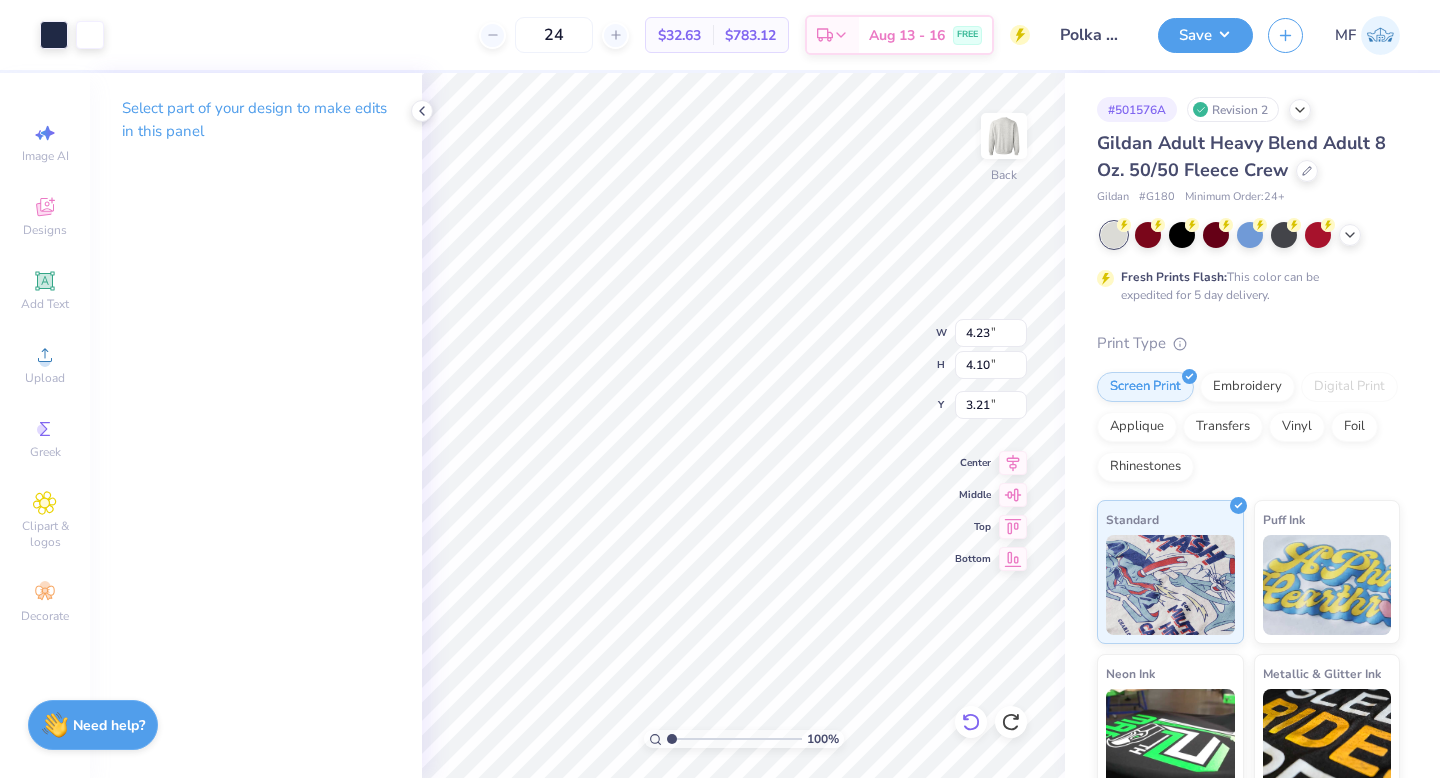 click 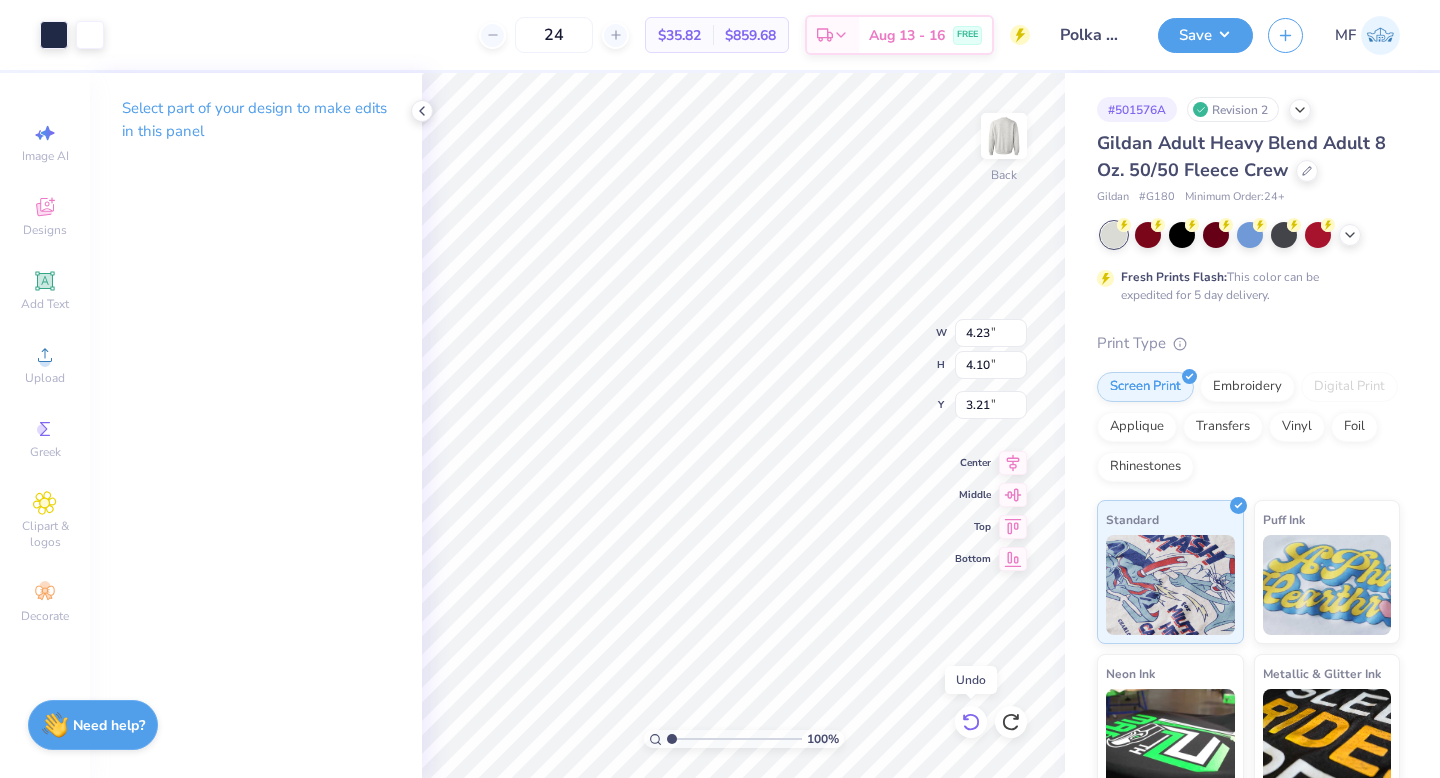 click 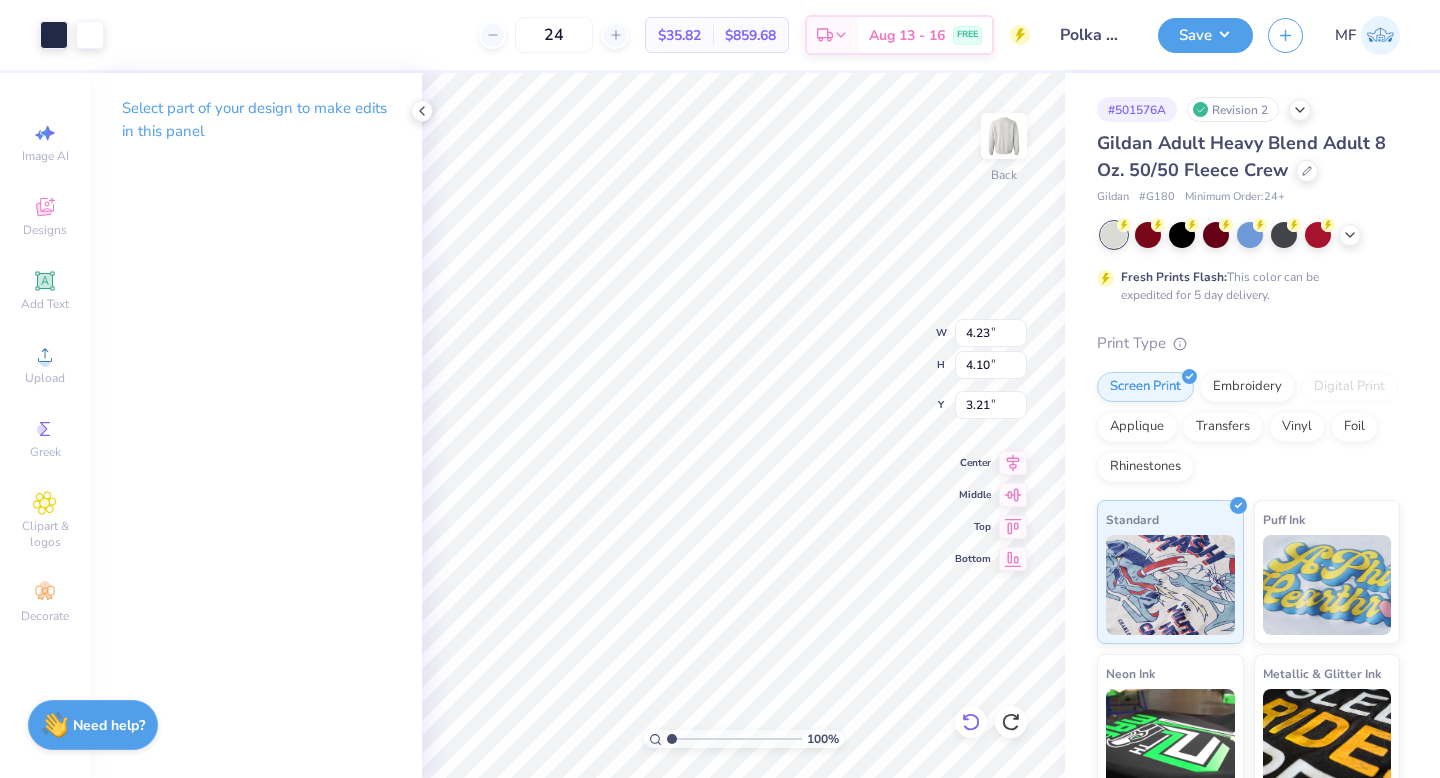 type on "18.55" 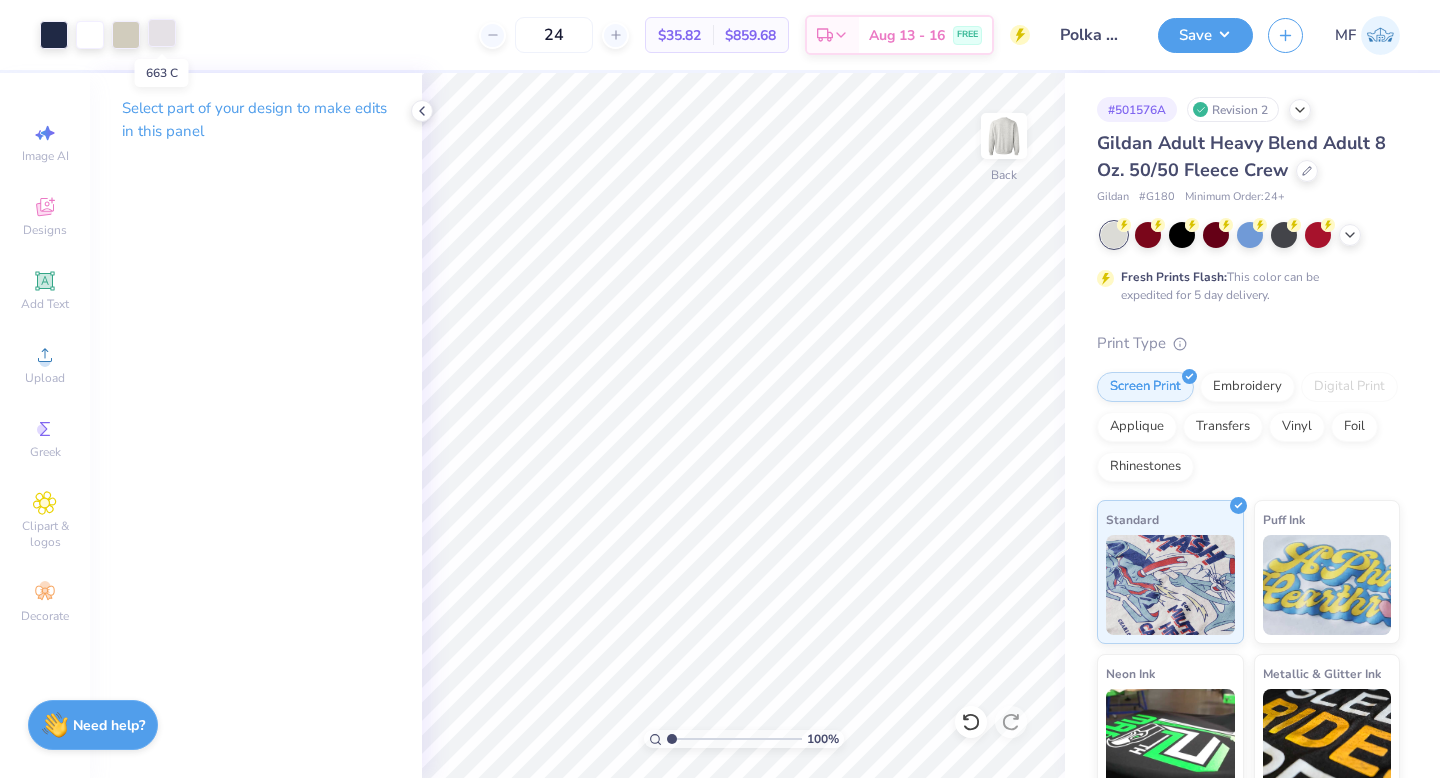 click at bounding box center (162, 33) 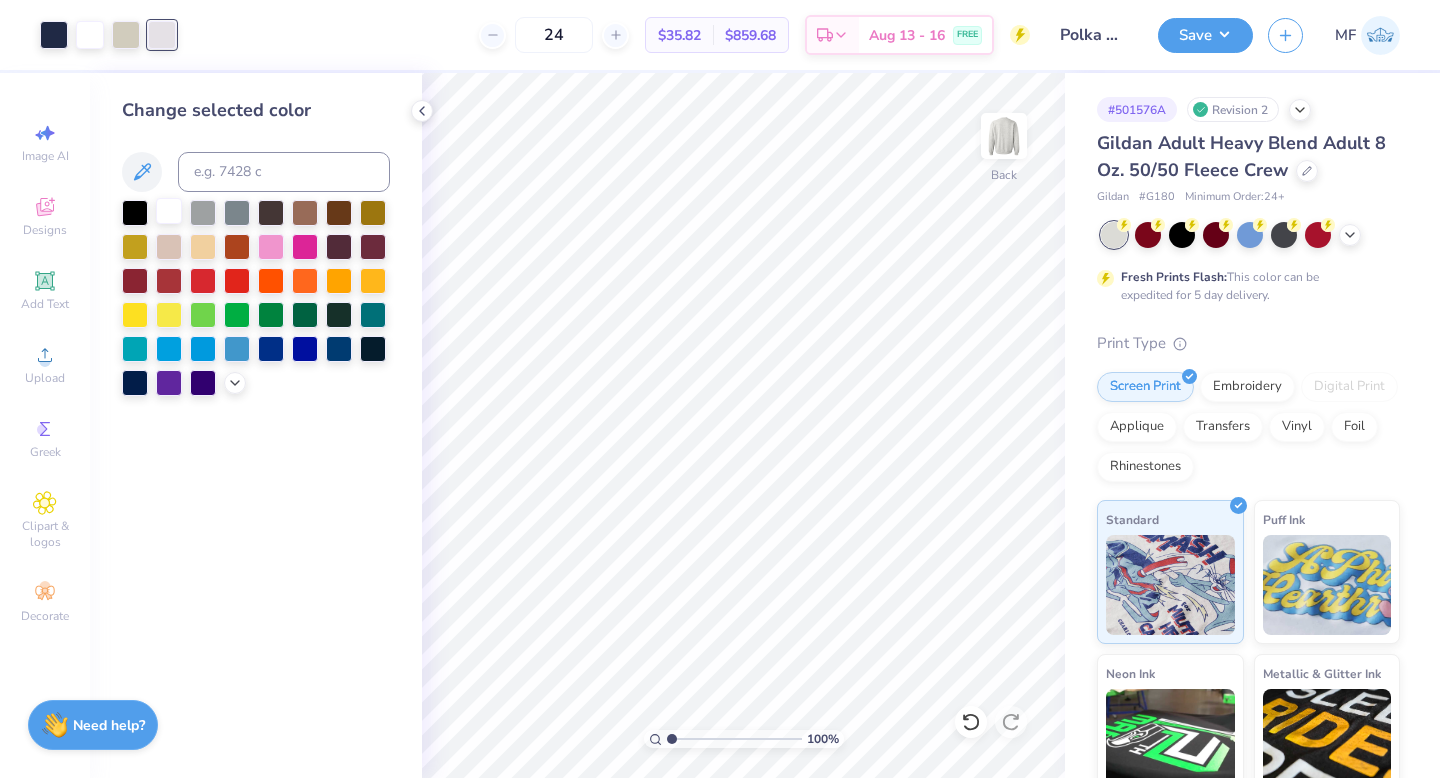 click at bounding box center (169, 211) 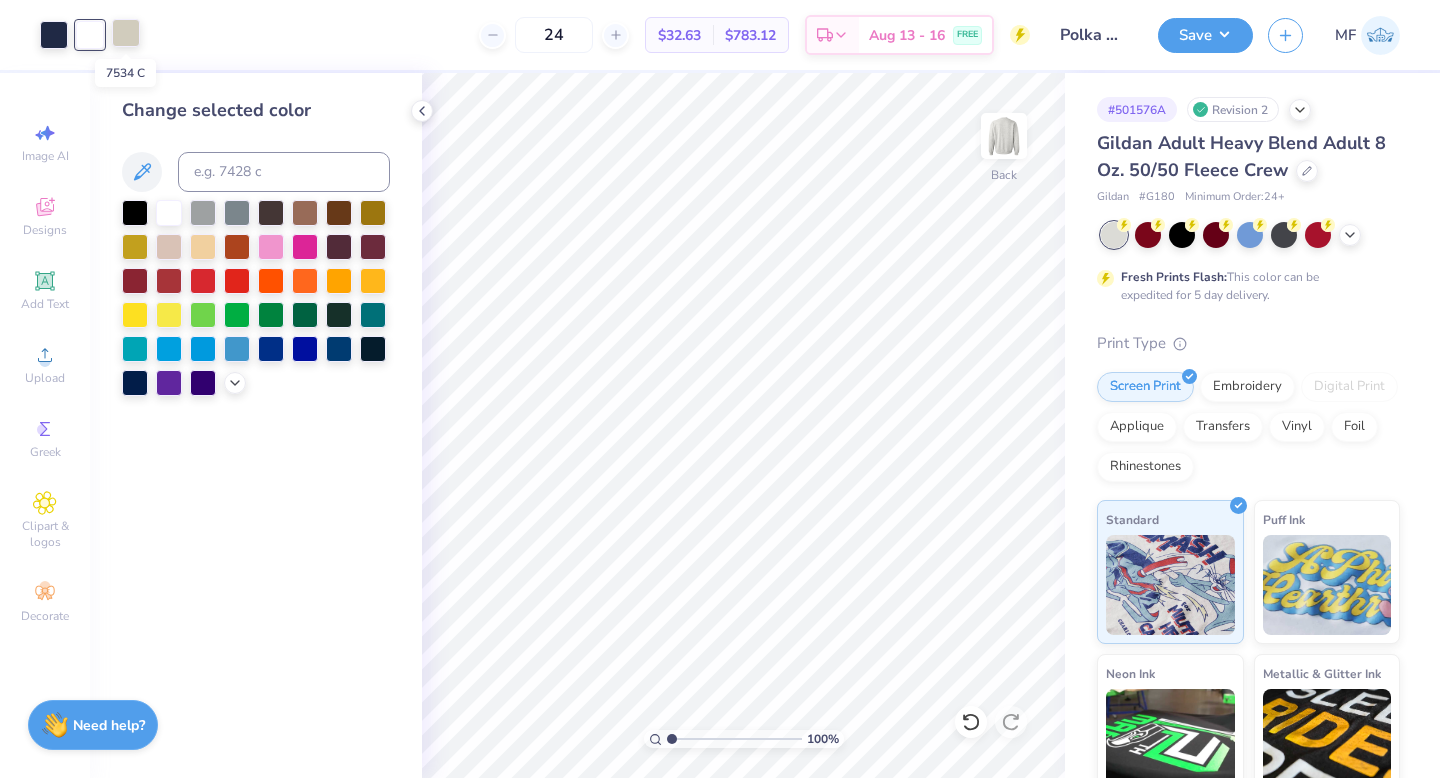 click at bounding box center [126, 33] 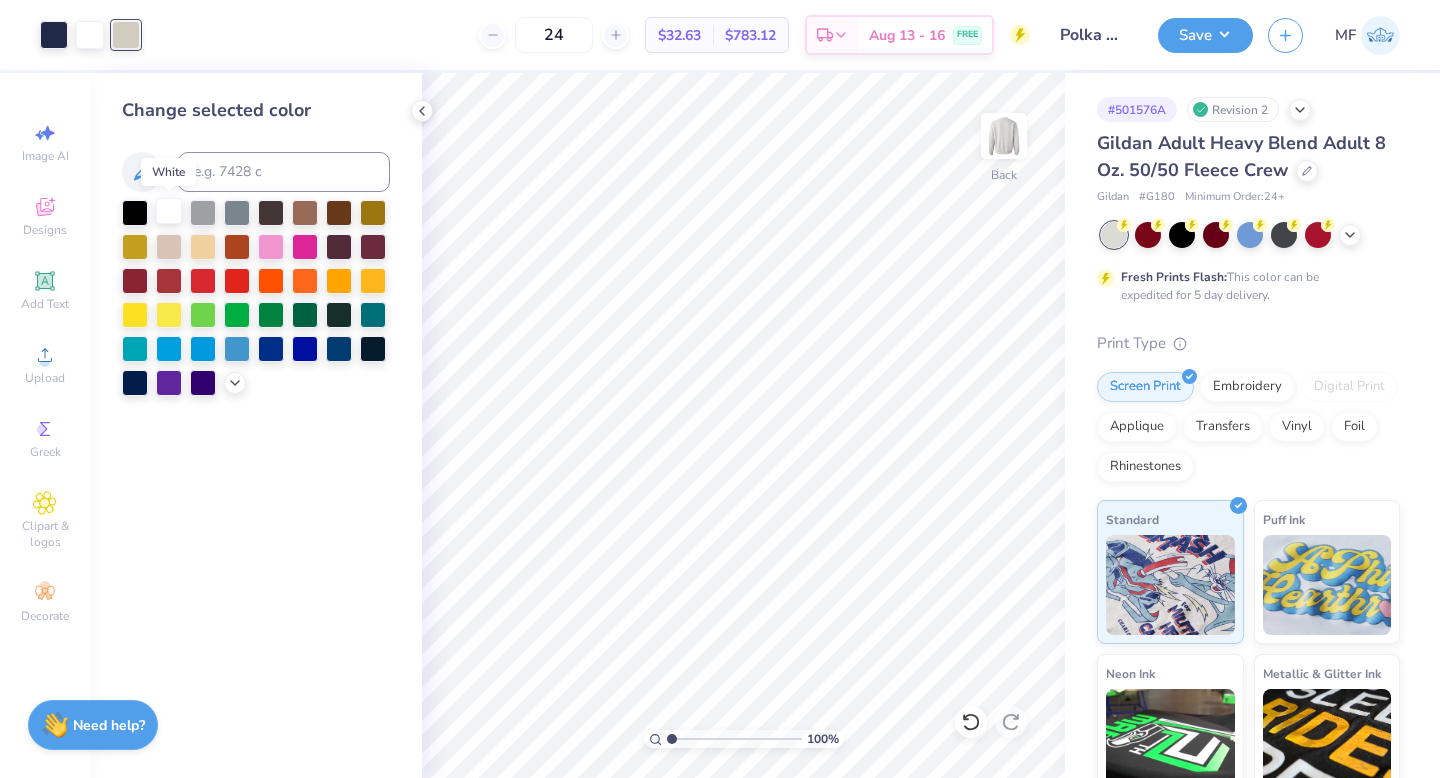 click at bounding box center [169, 211] 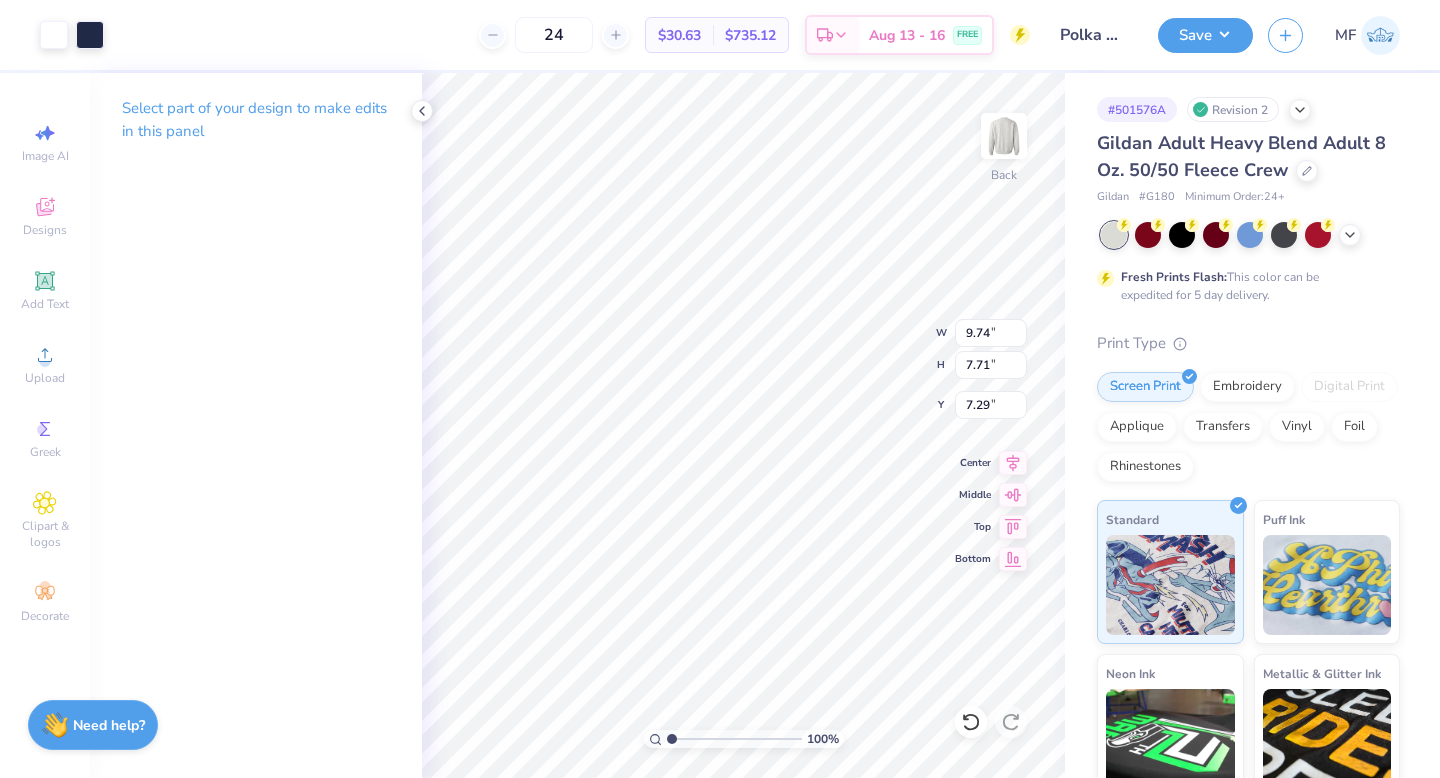 type on "5.23" 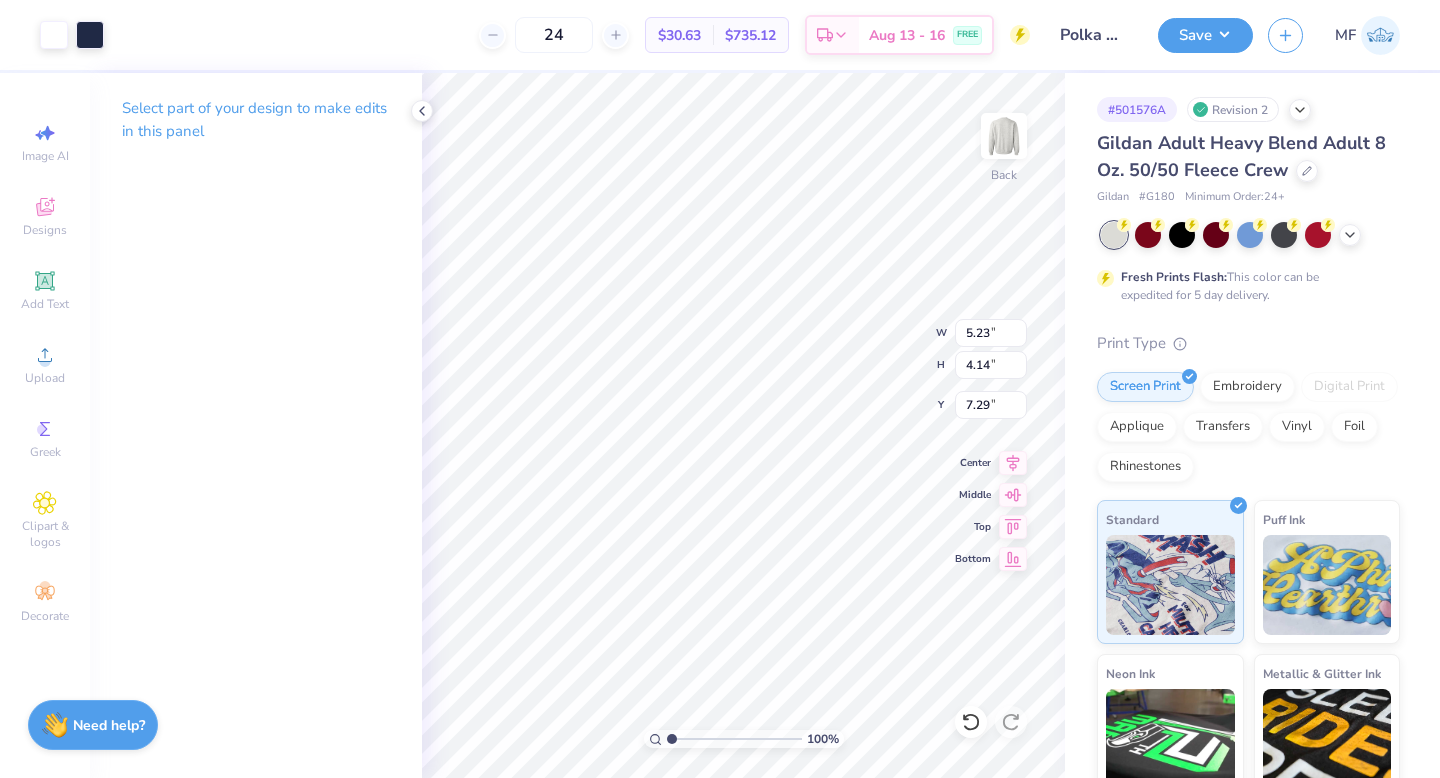 type on "3.00" 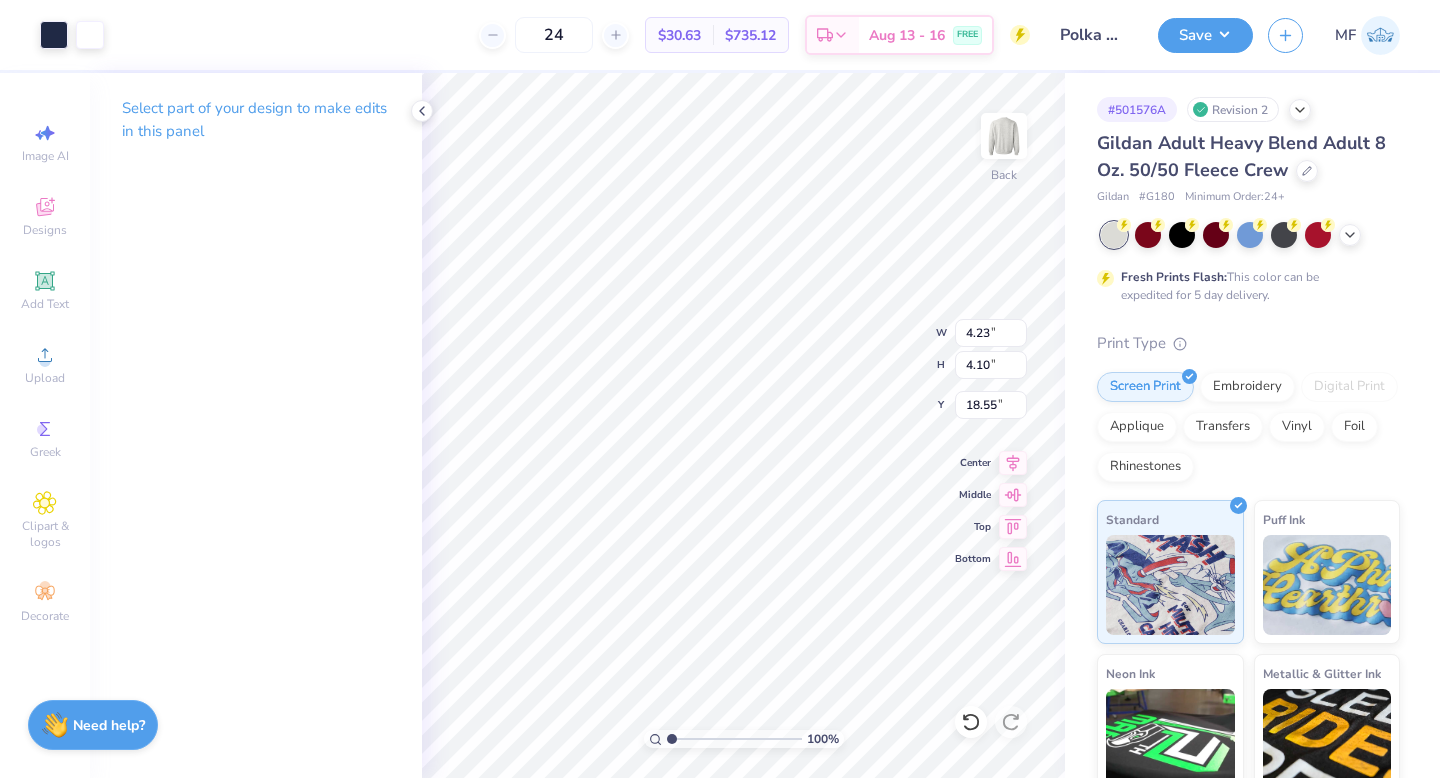 type on "2.72" 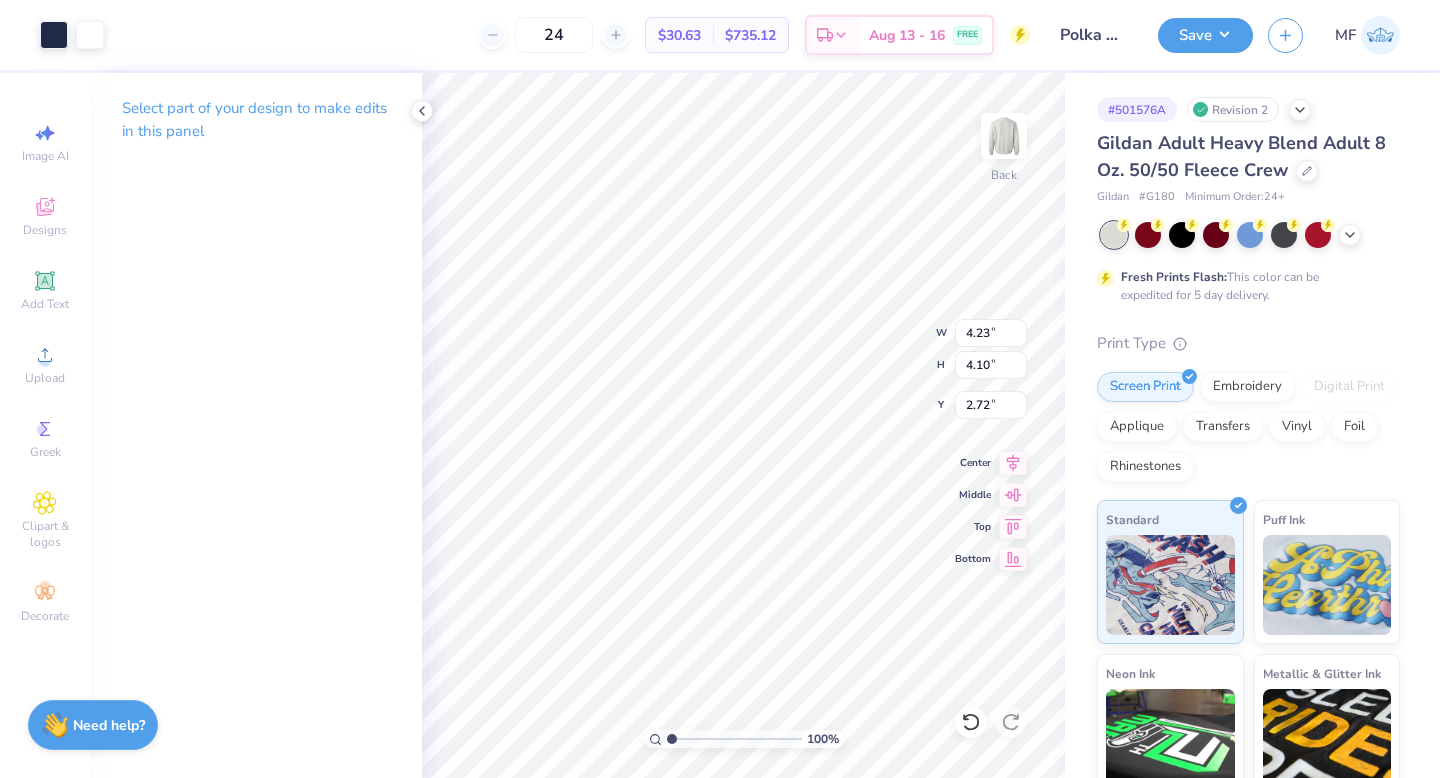 type on "3.87" 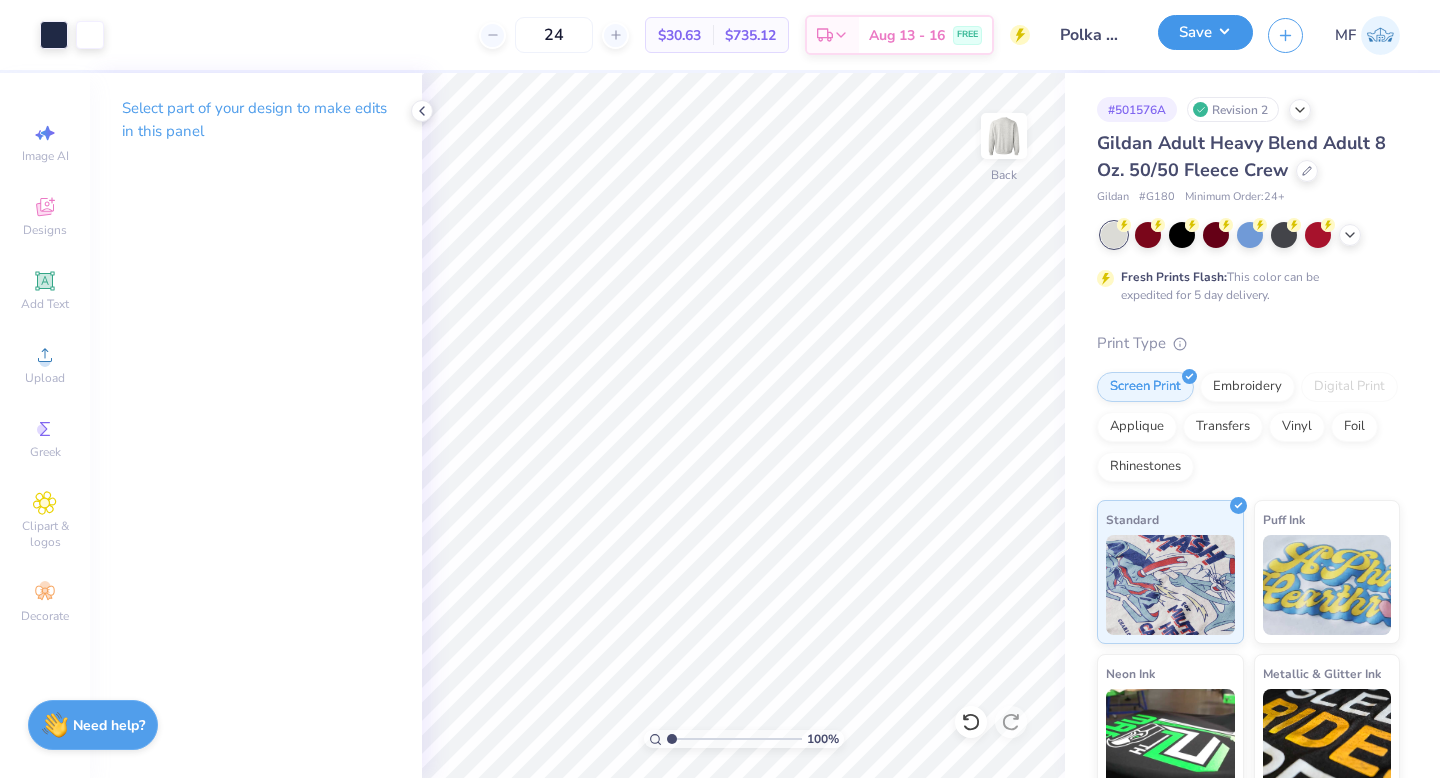 click on "Save" at bounding box center (1205, 32) 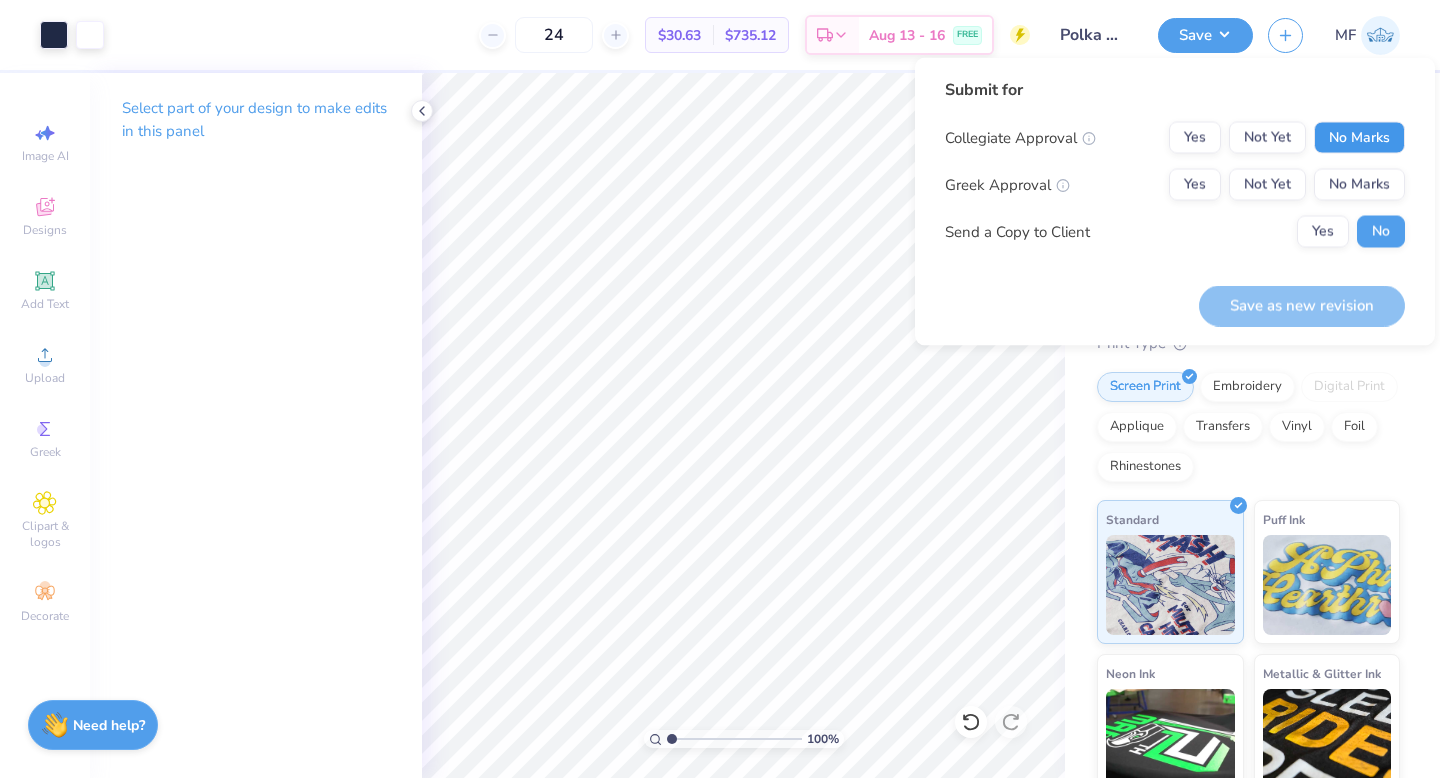 click on "No Marks" at bounding box center [1359, 138] 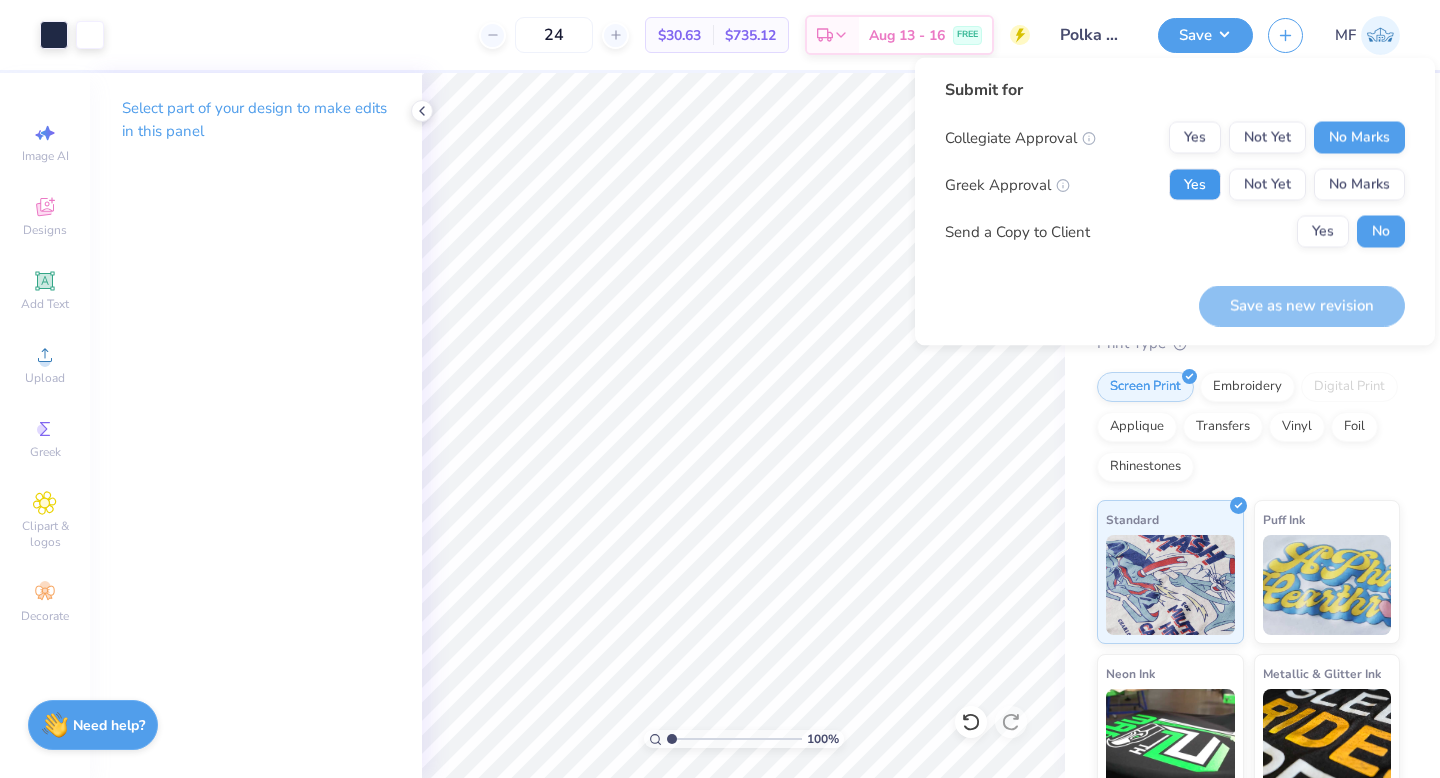 click on "Yes" at bounding box center [1195, 185] 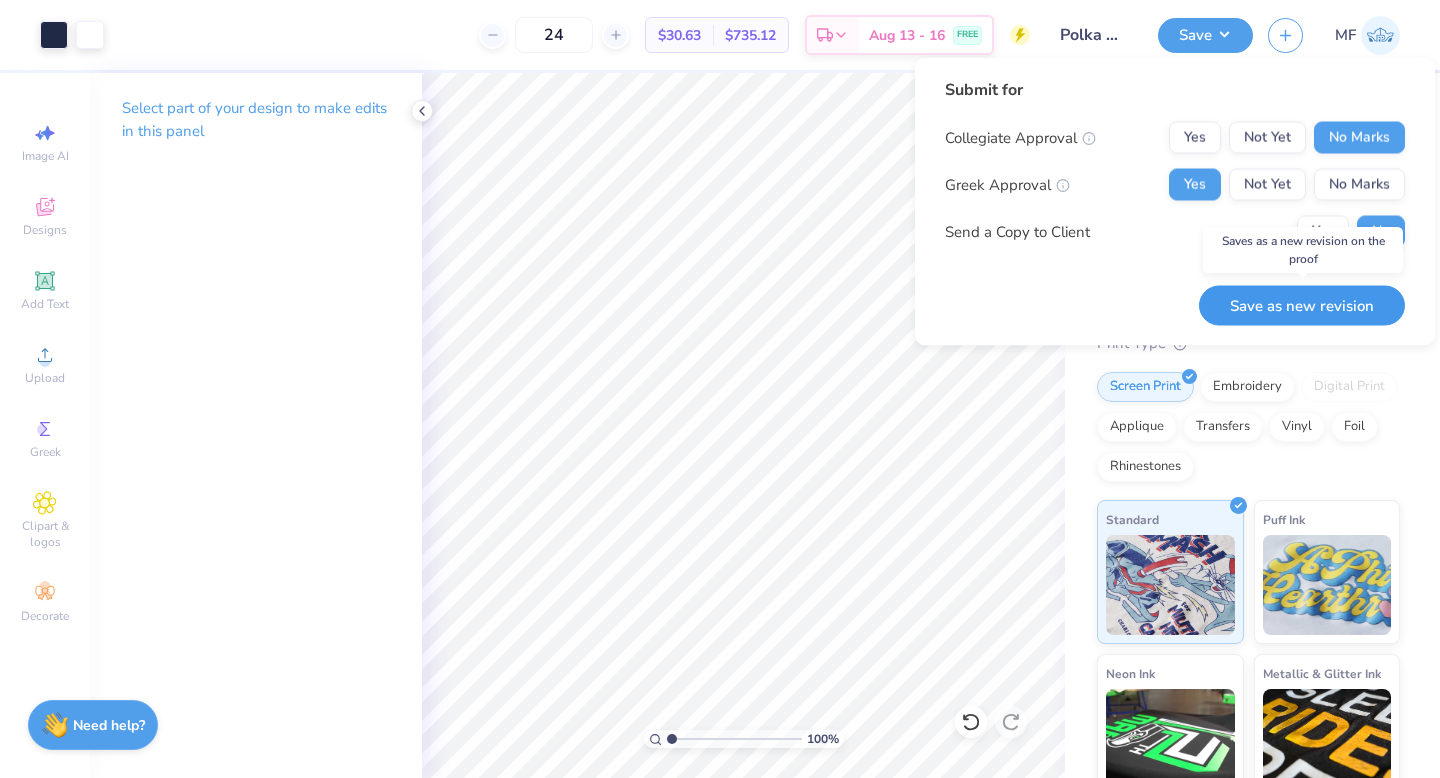 click on "Save as new revision" at bounding box center (1302, 305) 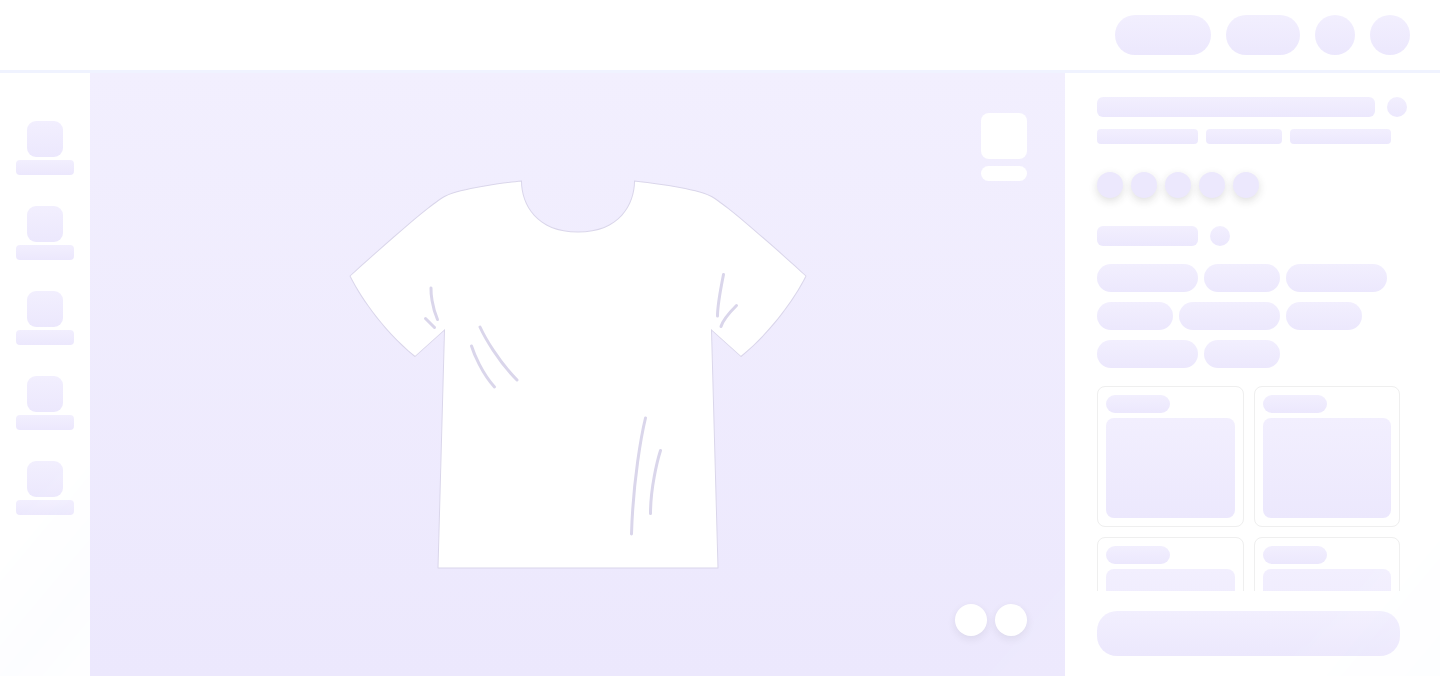 scroll, scrollTop: 0, scrollLeft: 0, axis: both 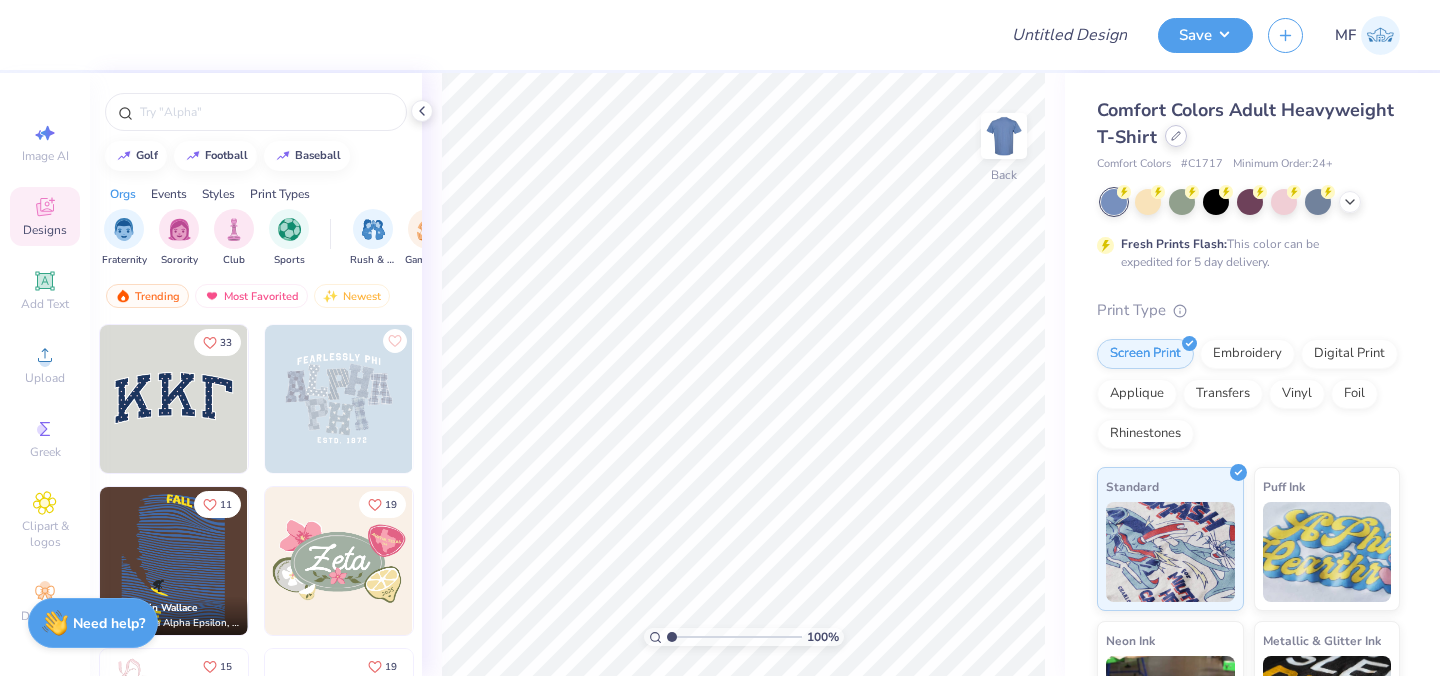 click 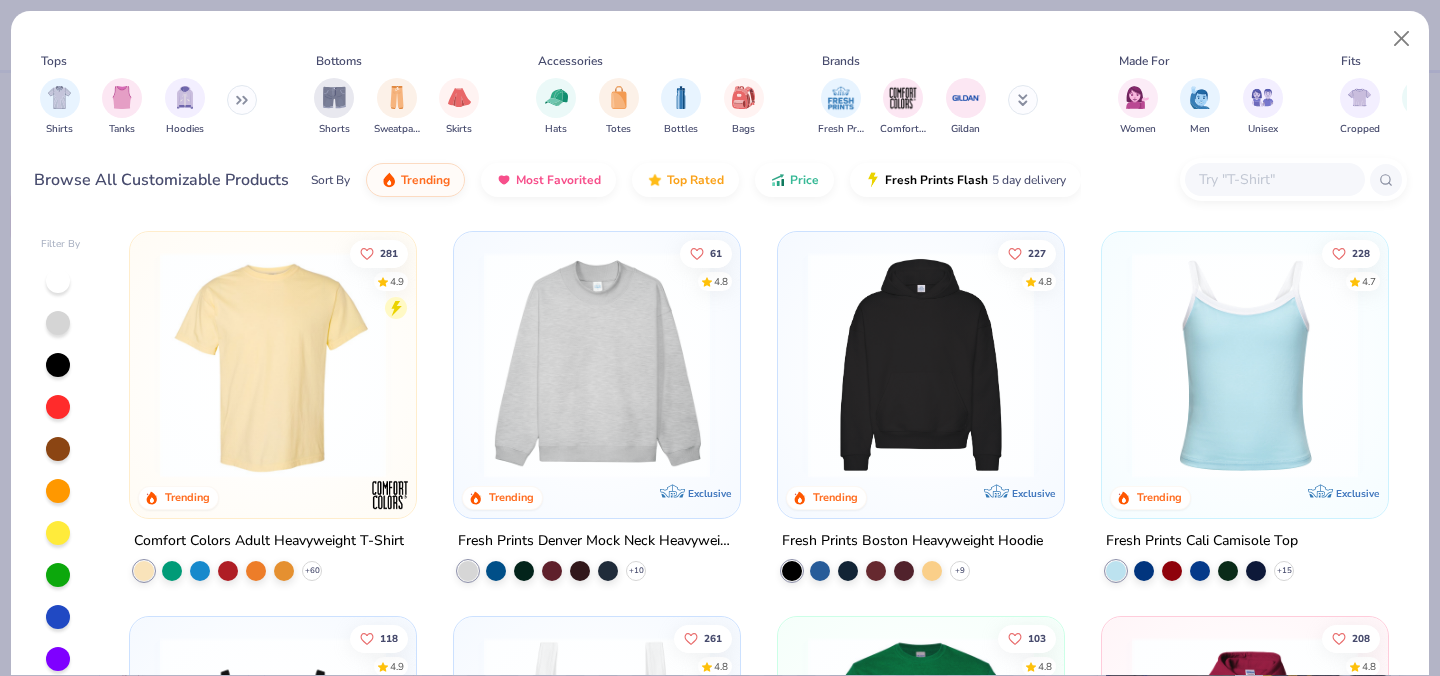 click at bounding box center (1274, 179) 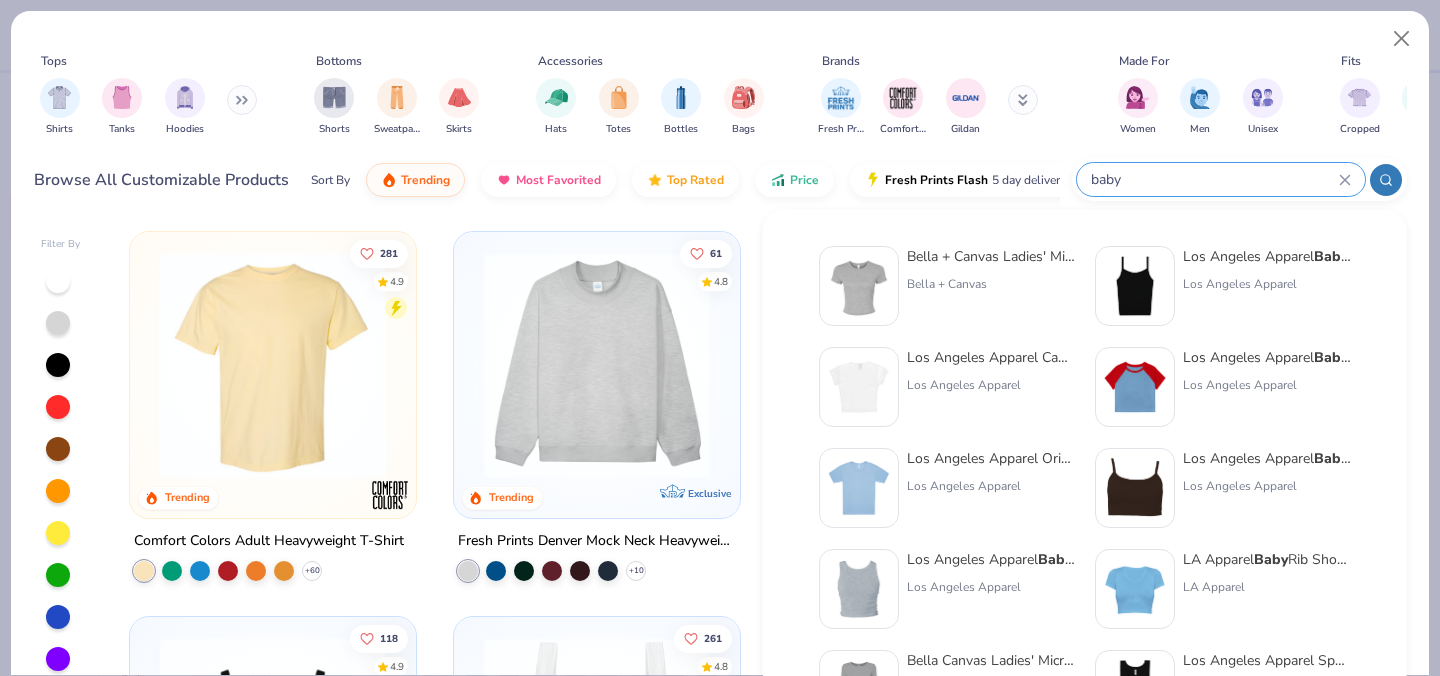 type on "baby" 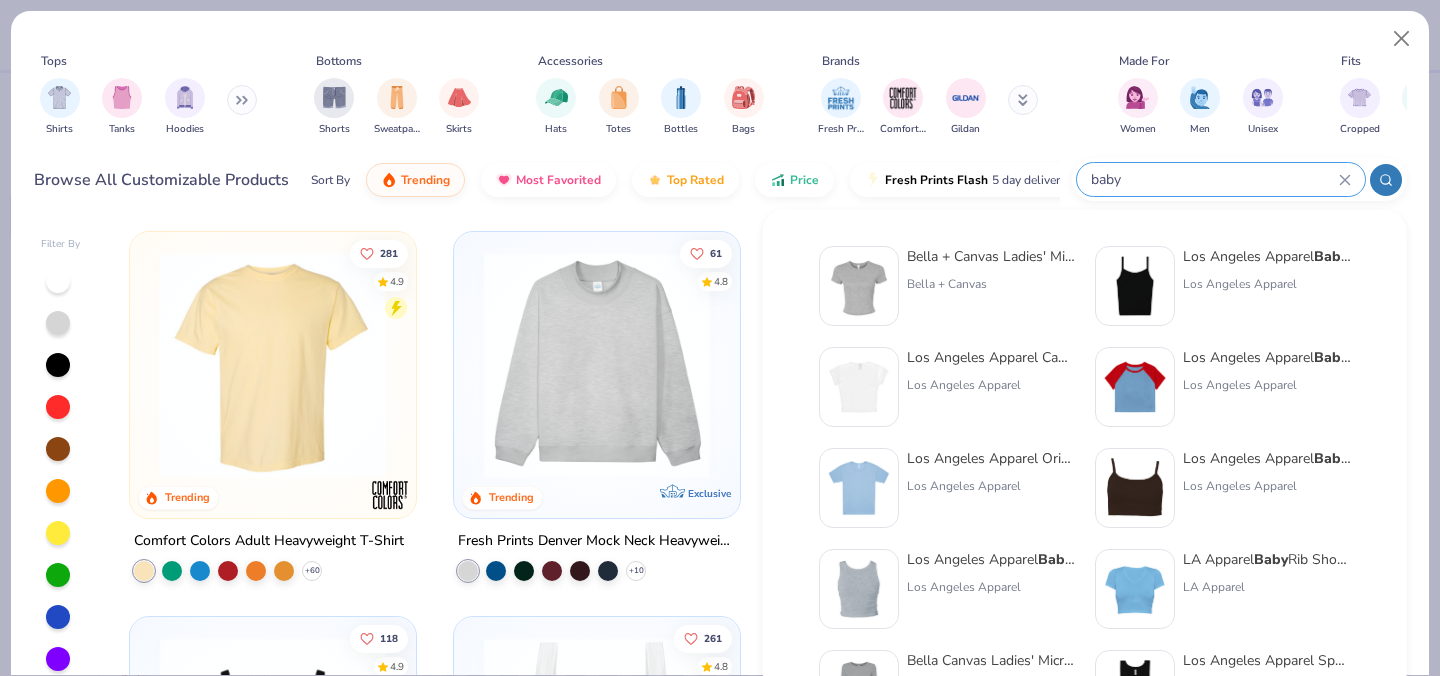 click on "[BRAND] [PRODUCT] [PRODUCT] [PRODUCT] [BRAND]" at bounding box center (947, 387) 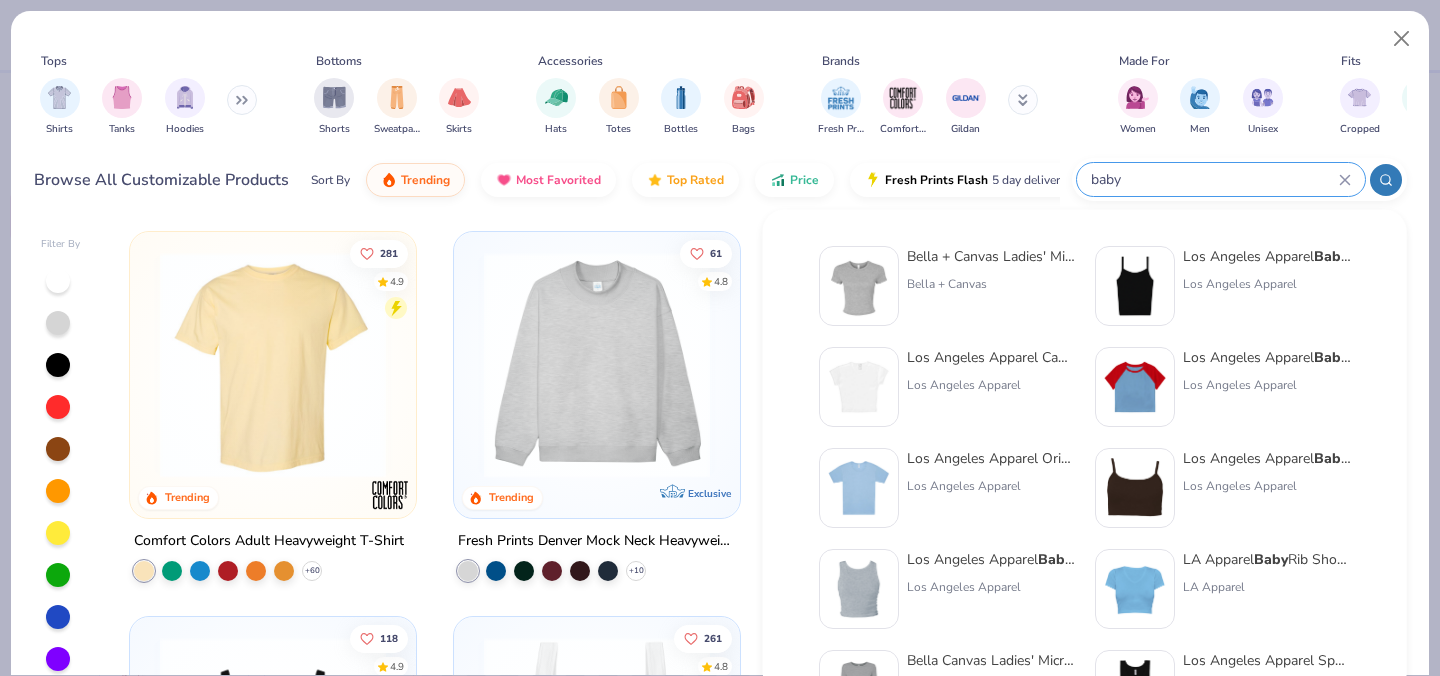 type 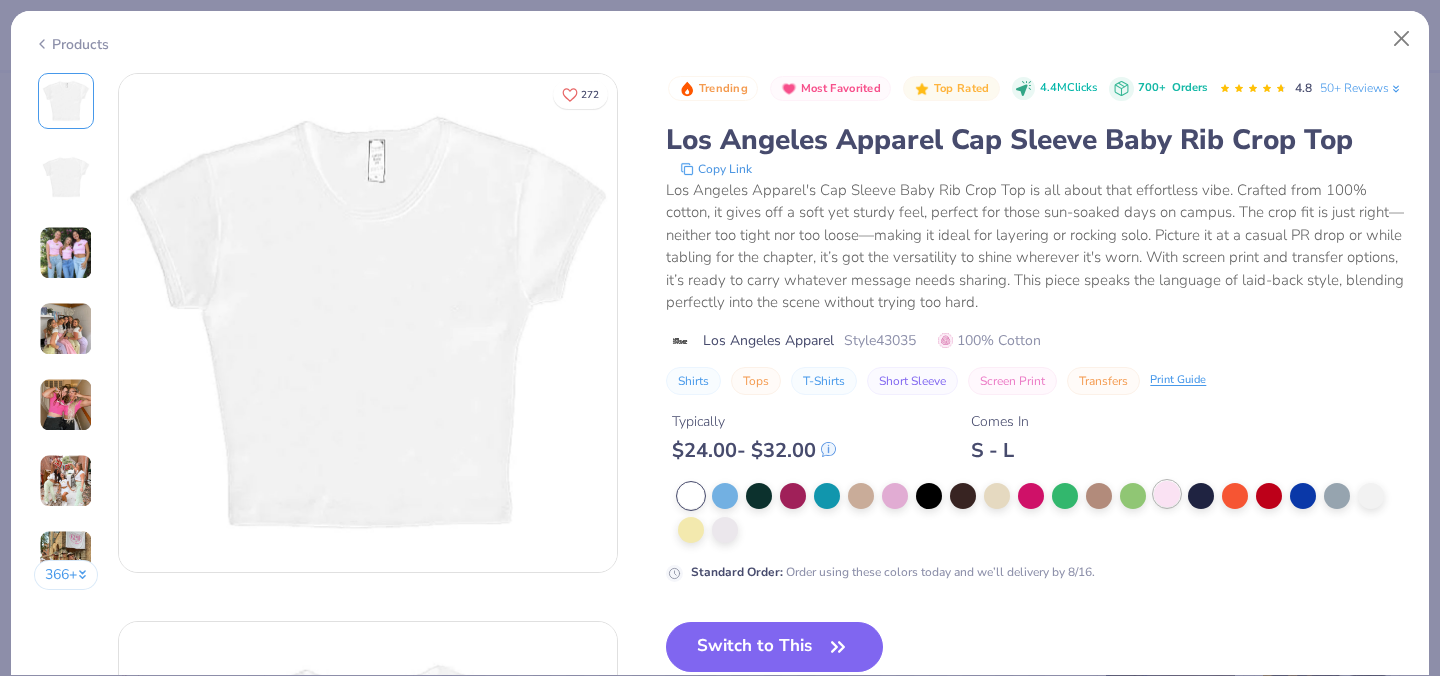 click at bounding box center (1167, 494) 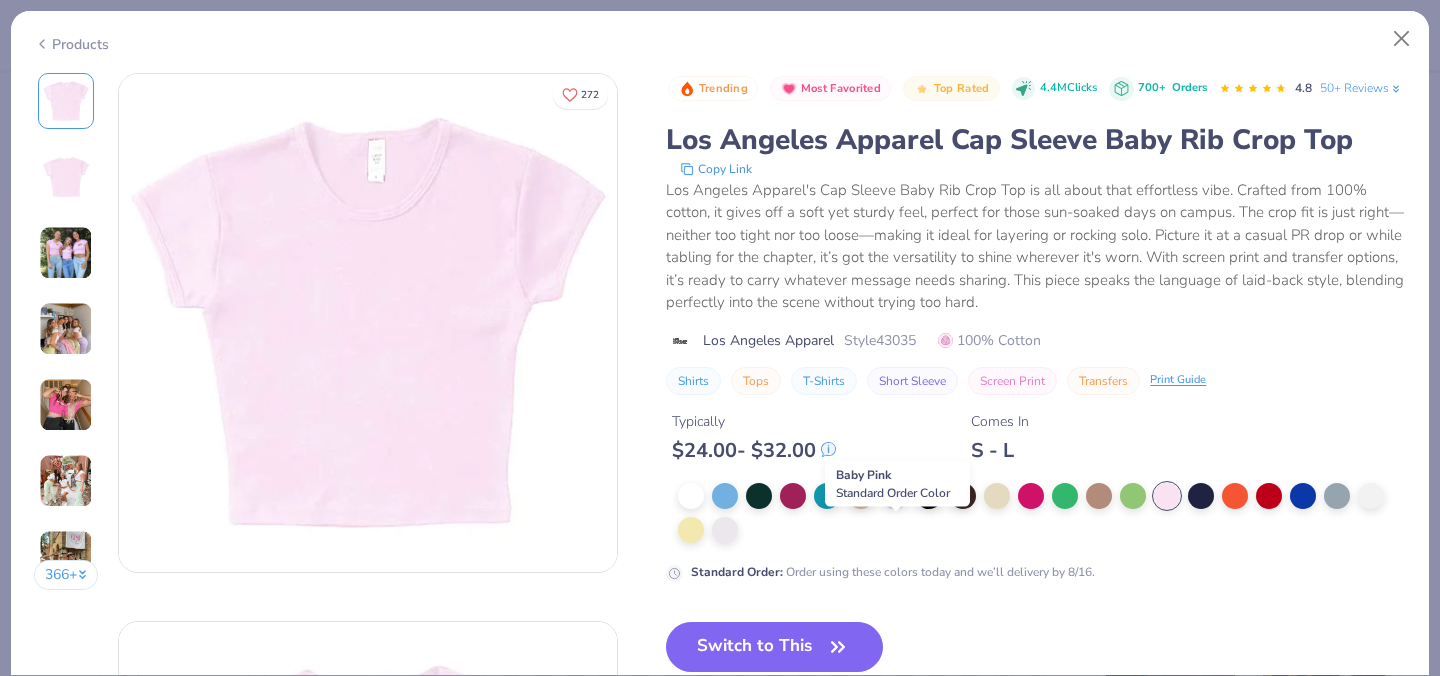 click at bounding box center (895, 494) 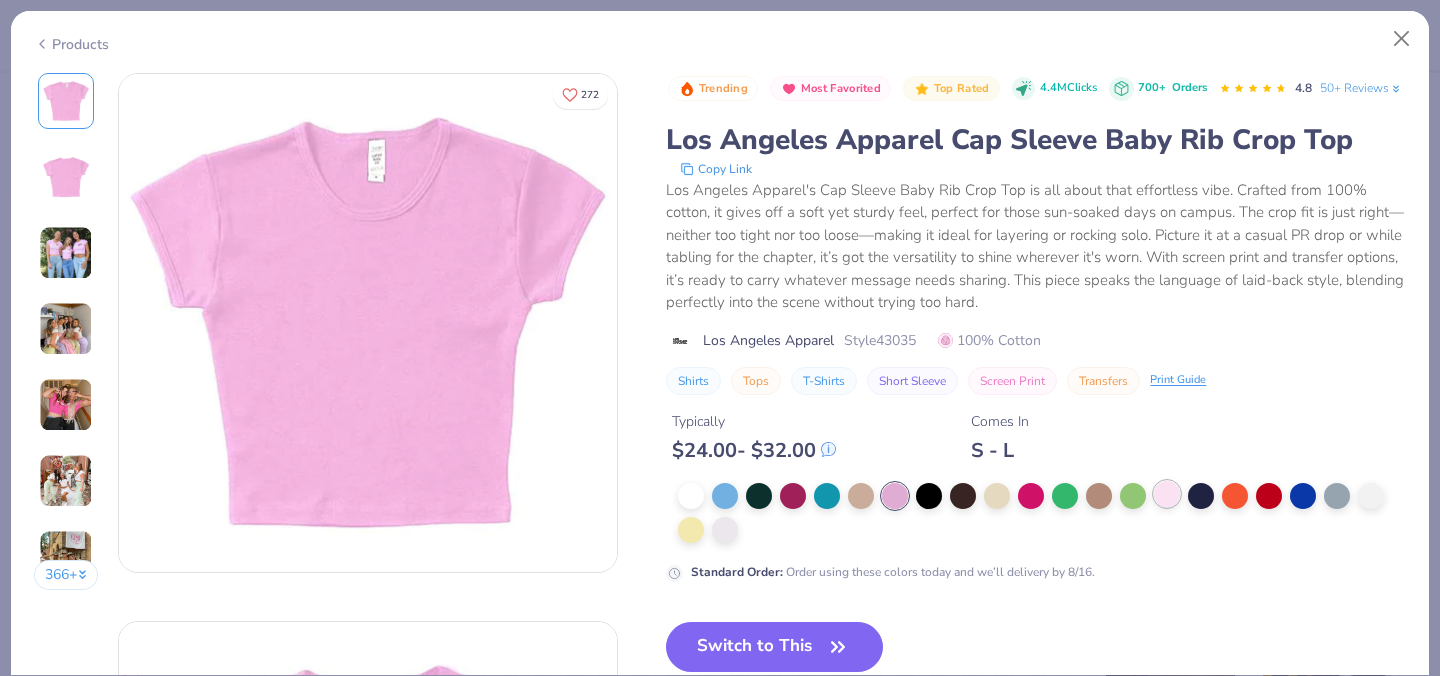 click at bounding box center (1167, 494) 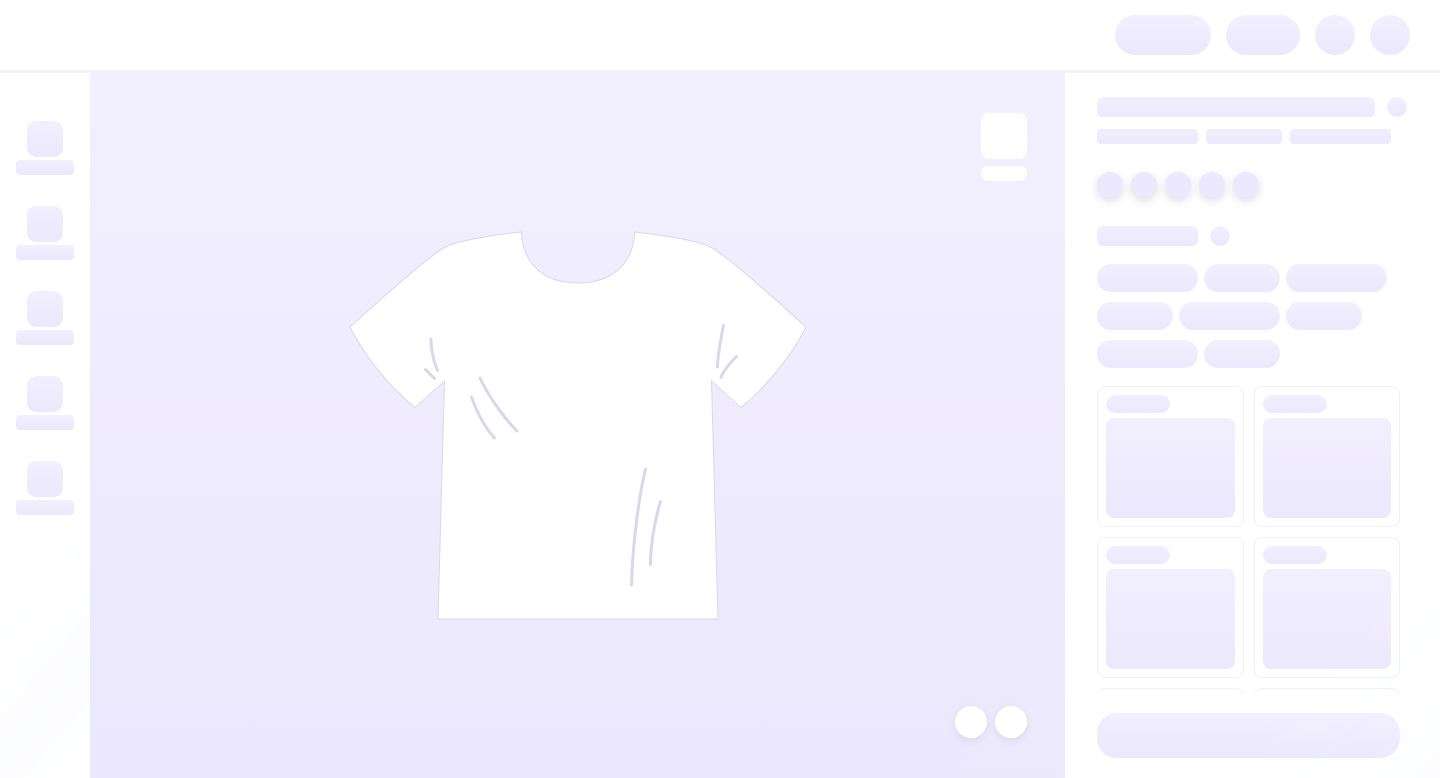 scroll, scrollTop: 0, scrollLeft: 0, axis: both 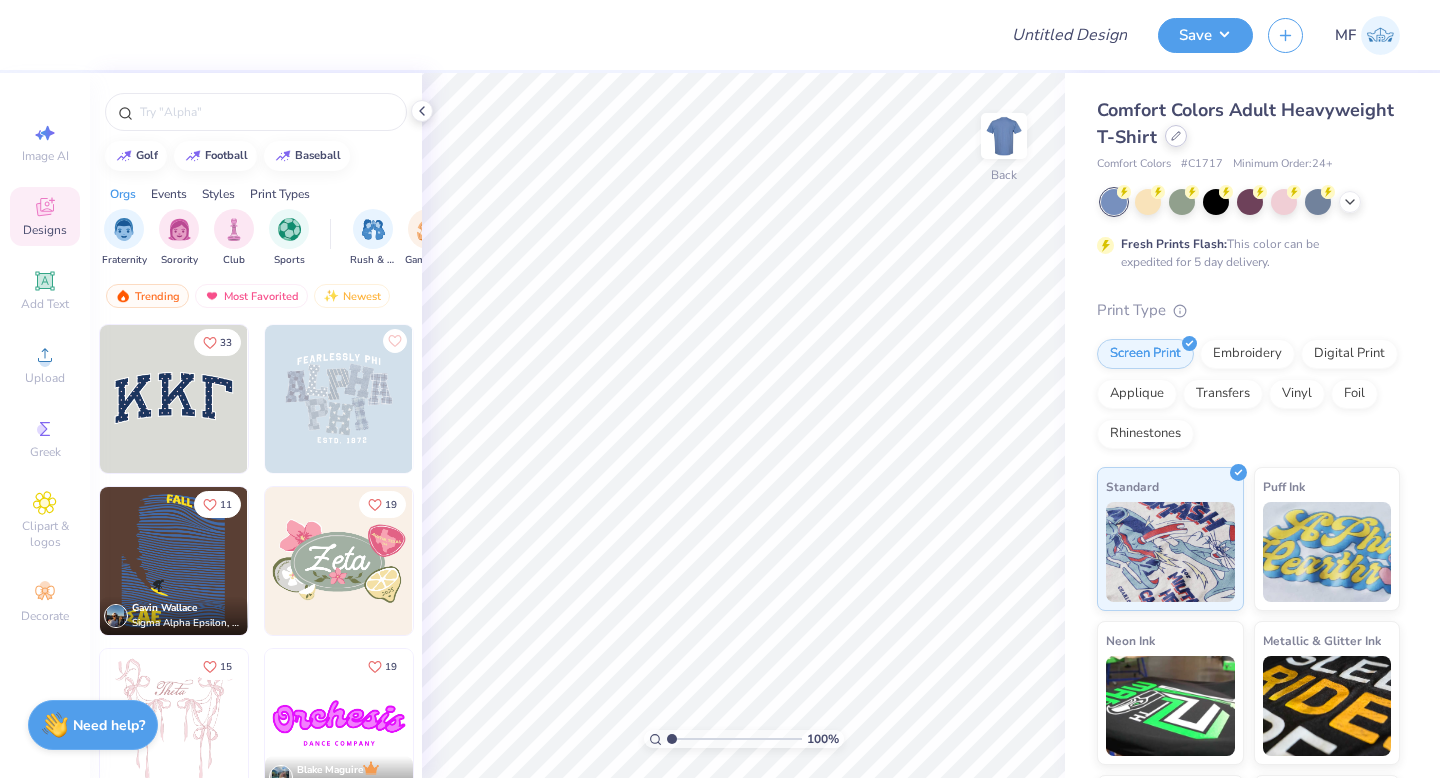click at bounding box center [1176, 136] 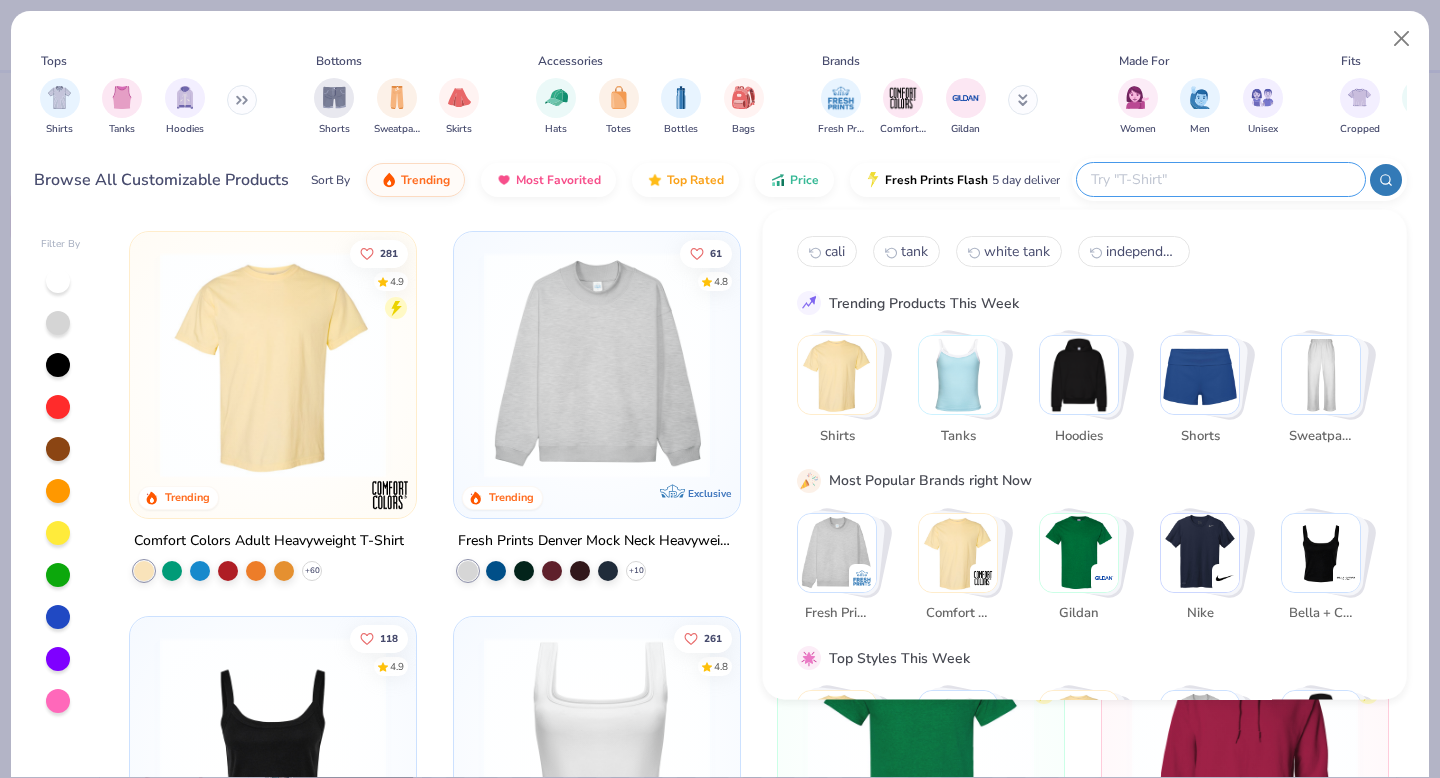 click at bounding box center (1220, 179) 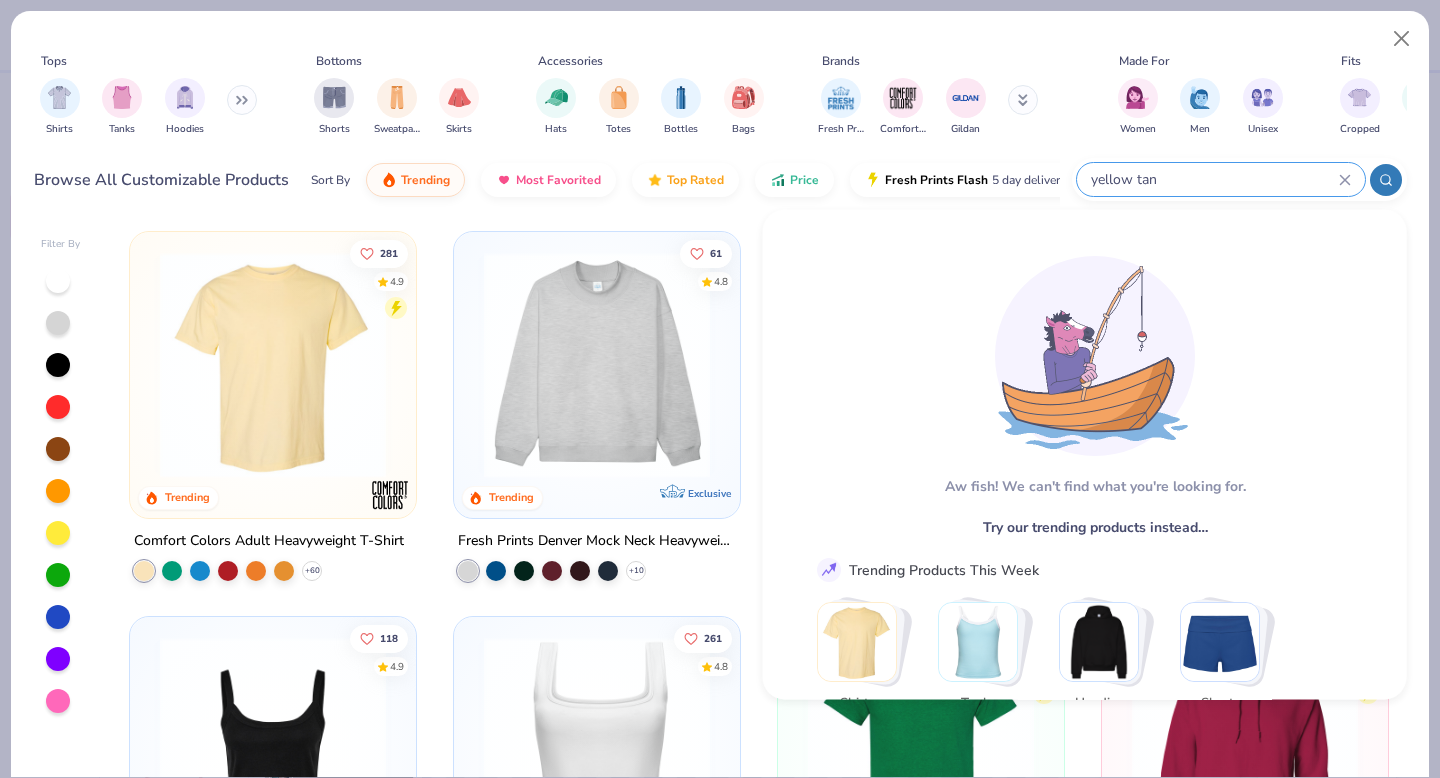 type on "yellow tank" 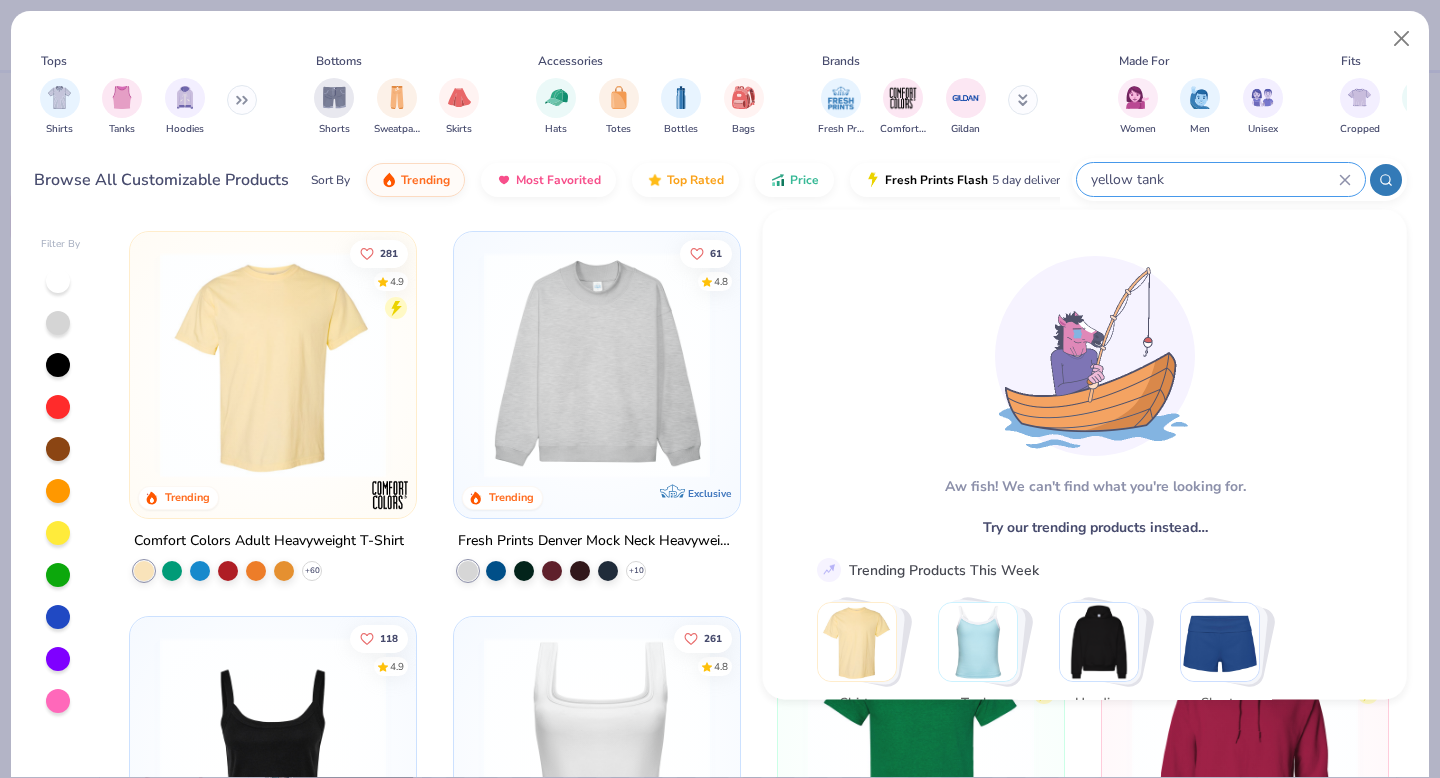 click 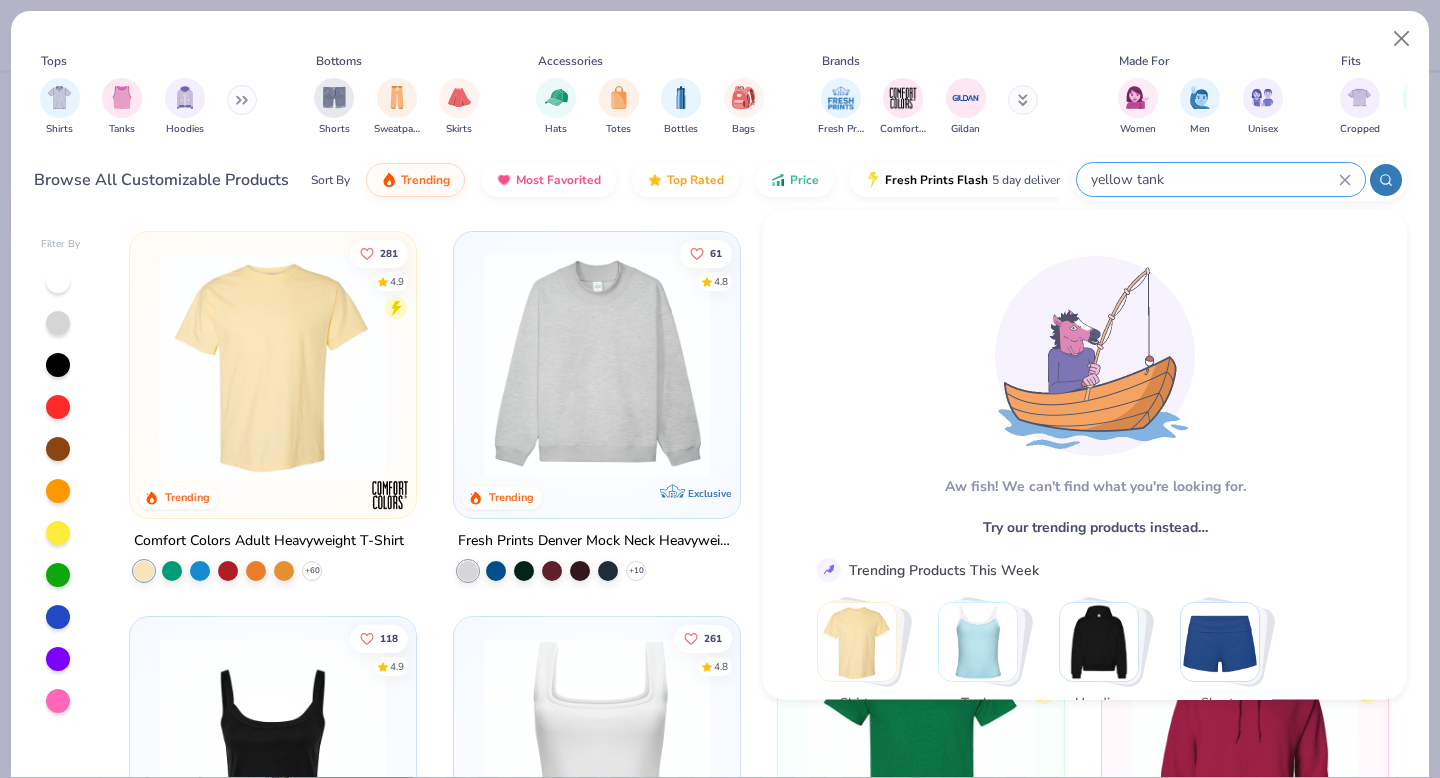 type 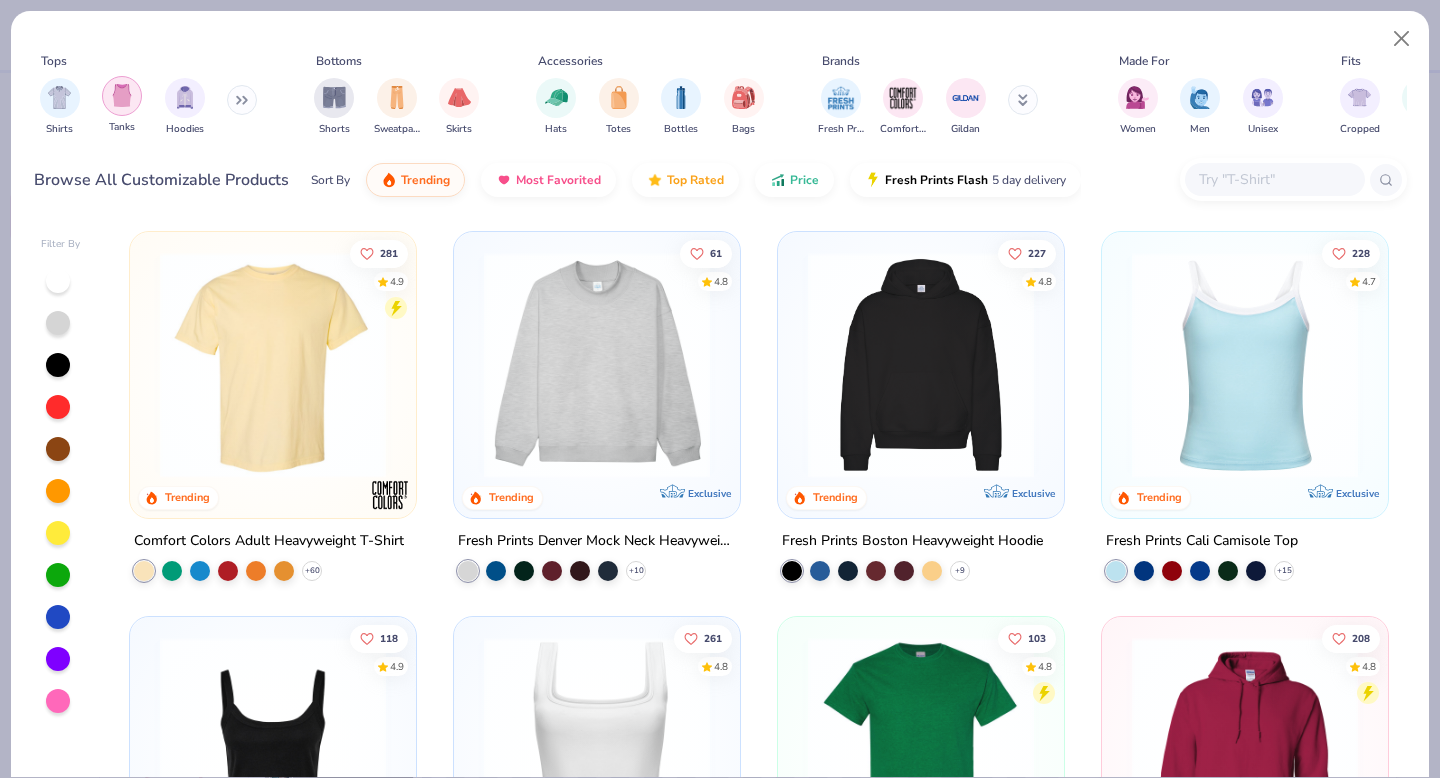 click at bounding box center [122, 96] 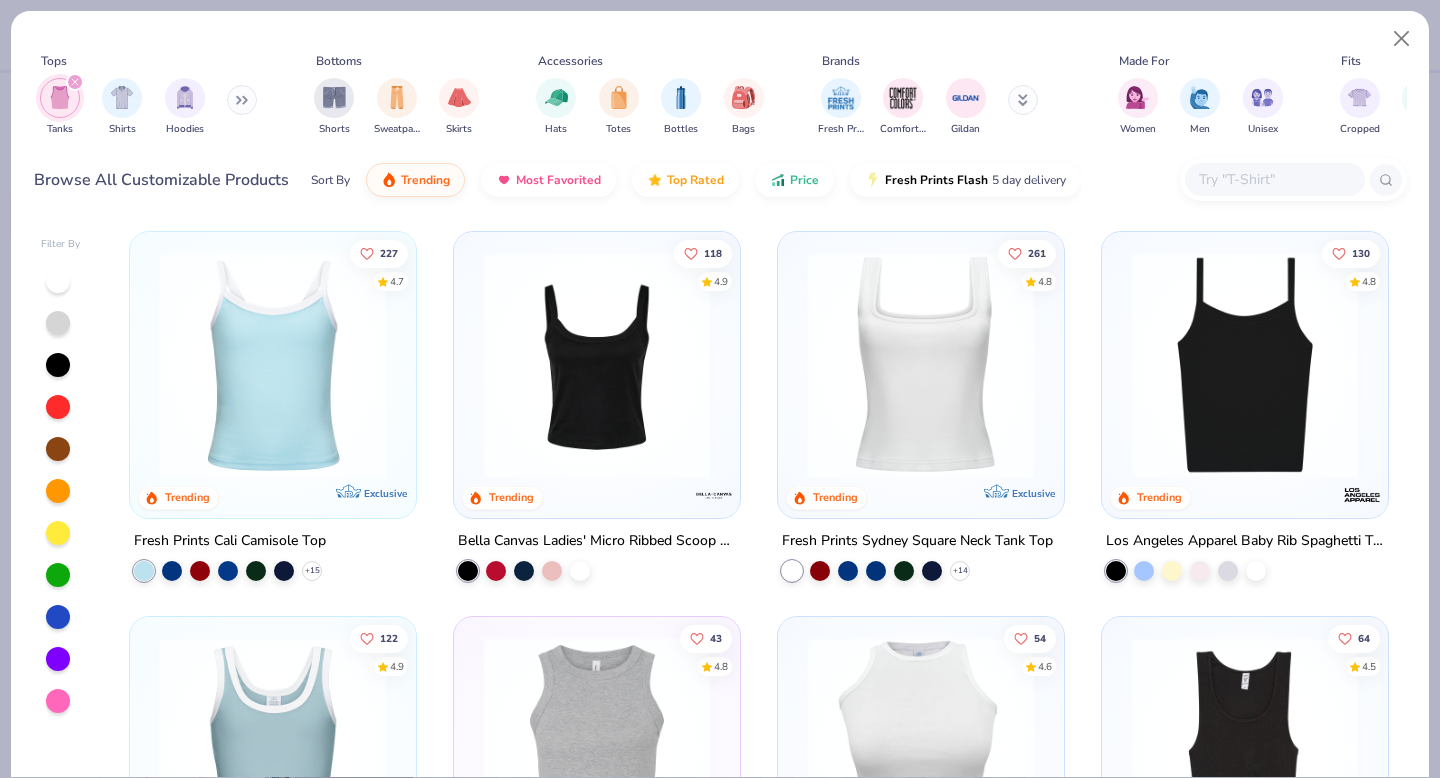 click at bounding box center (58, 533) 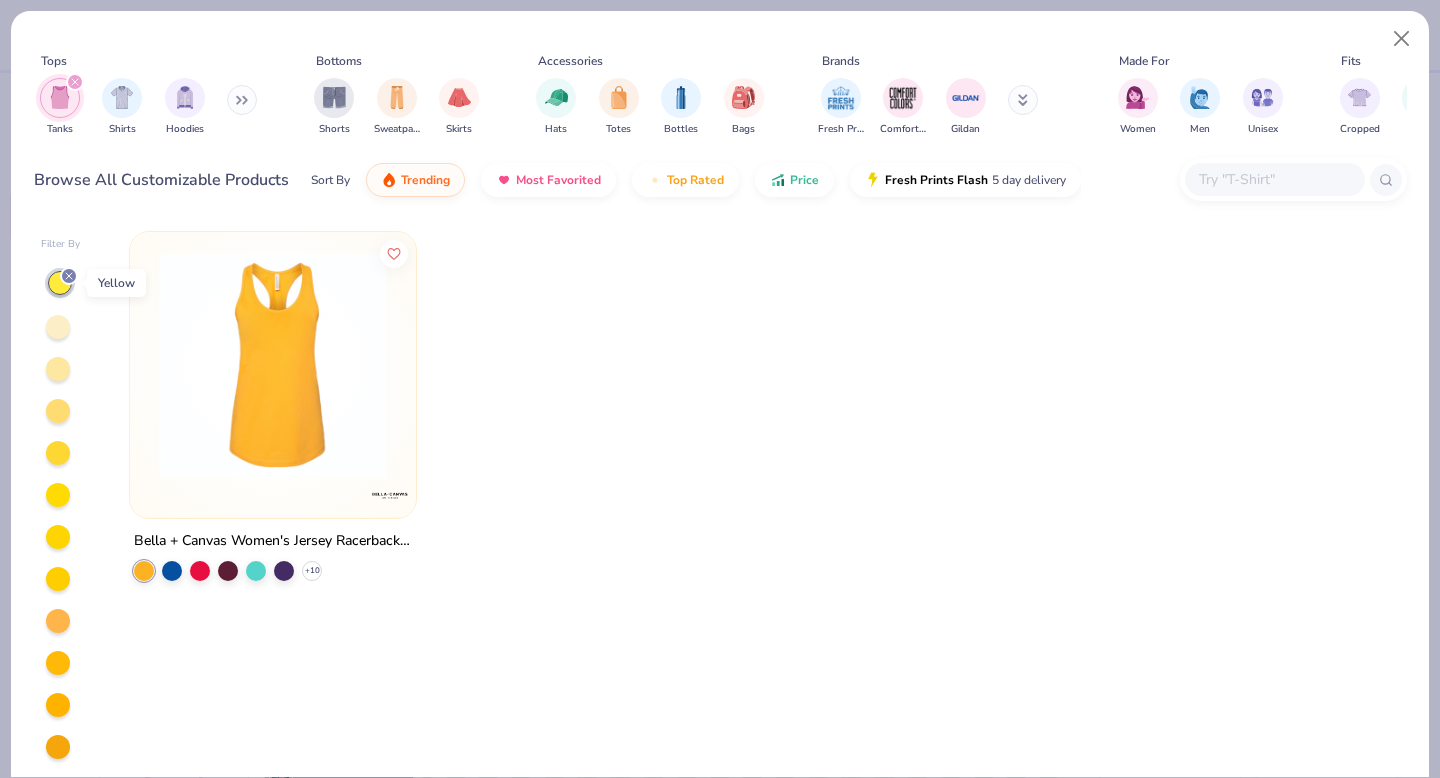click at bounding box center (69, 276) 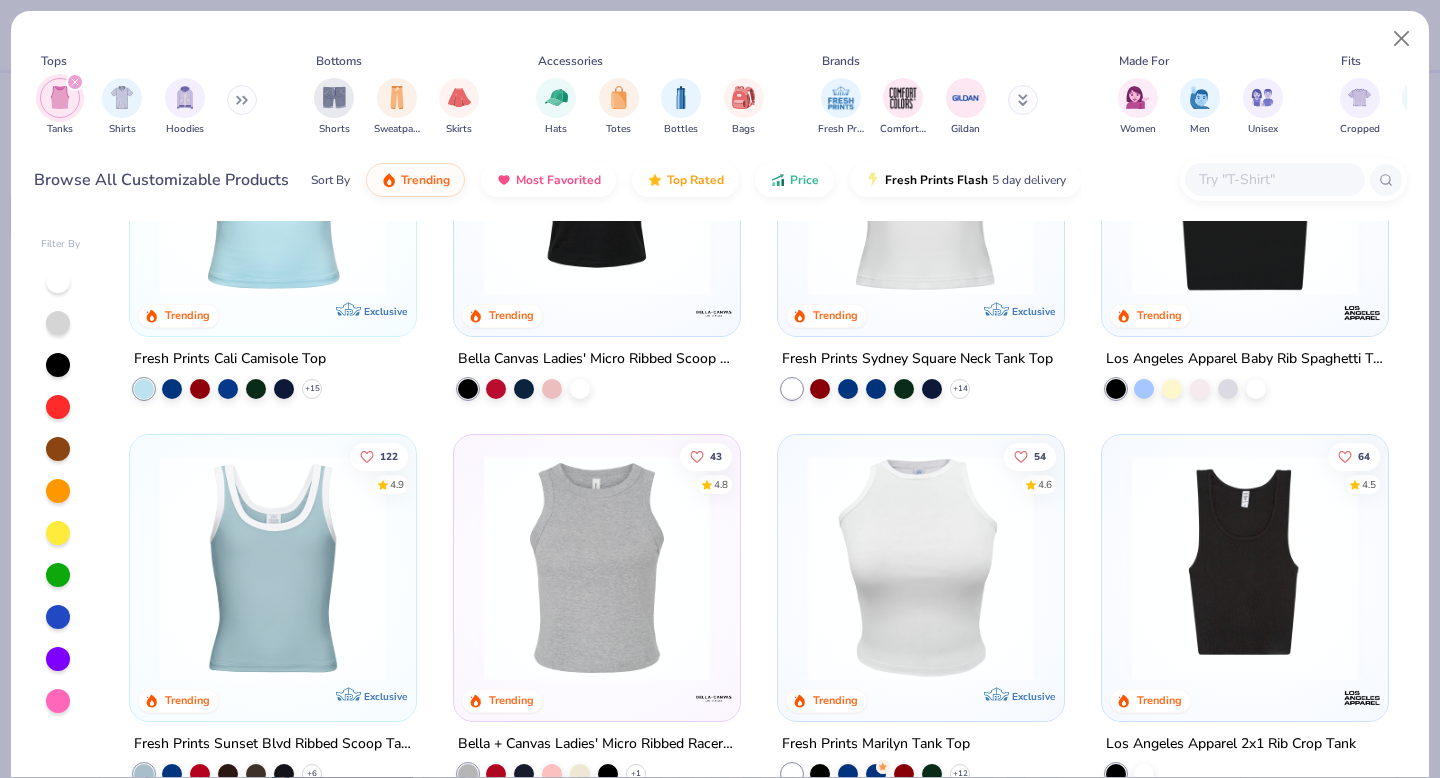 scroll, scrollTop: 189, scrollLeft: 0, axis: vertical 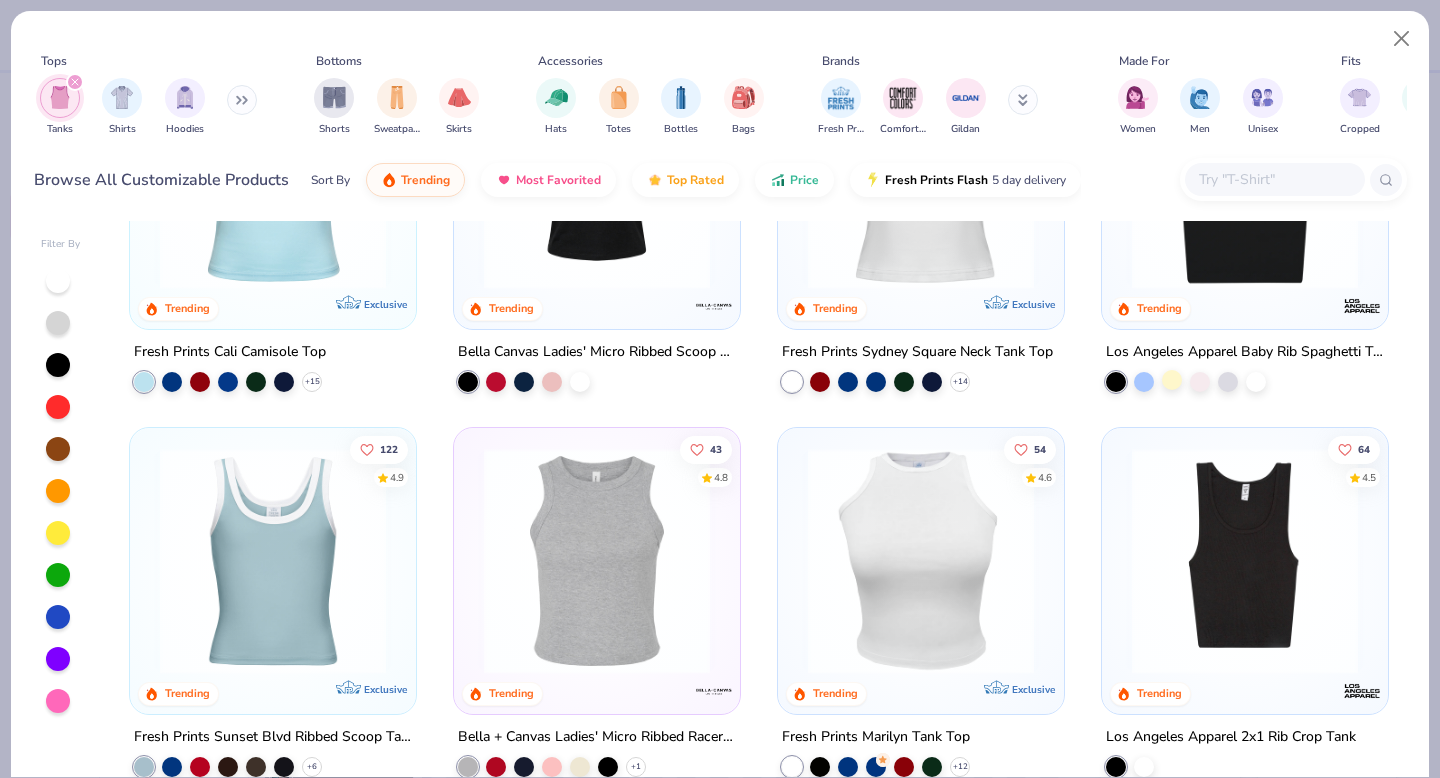 click at bounding box center [1172, 380] 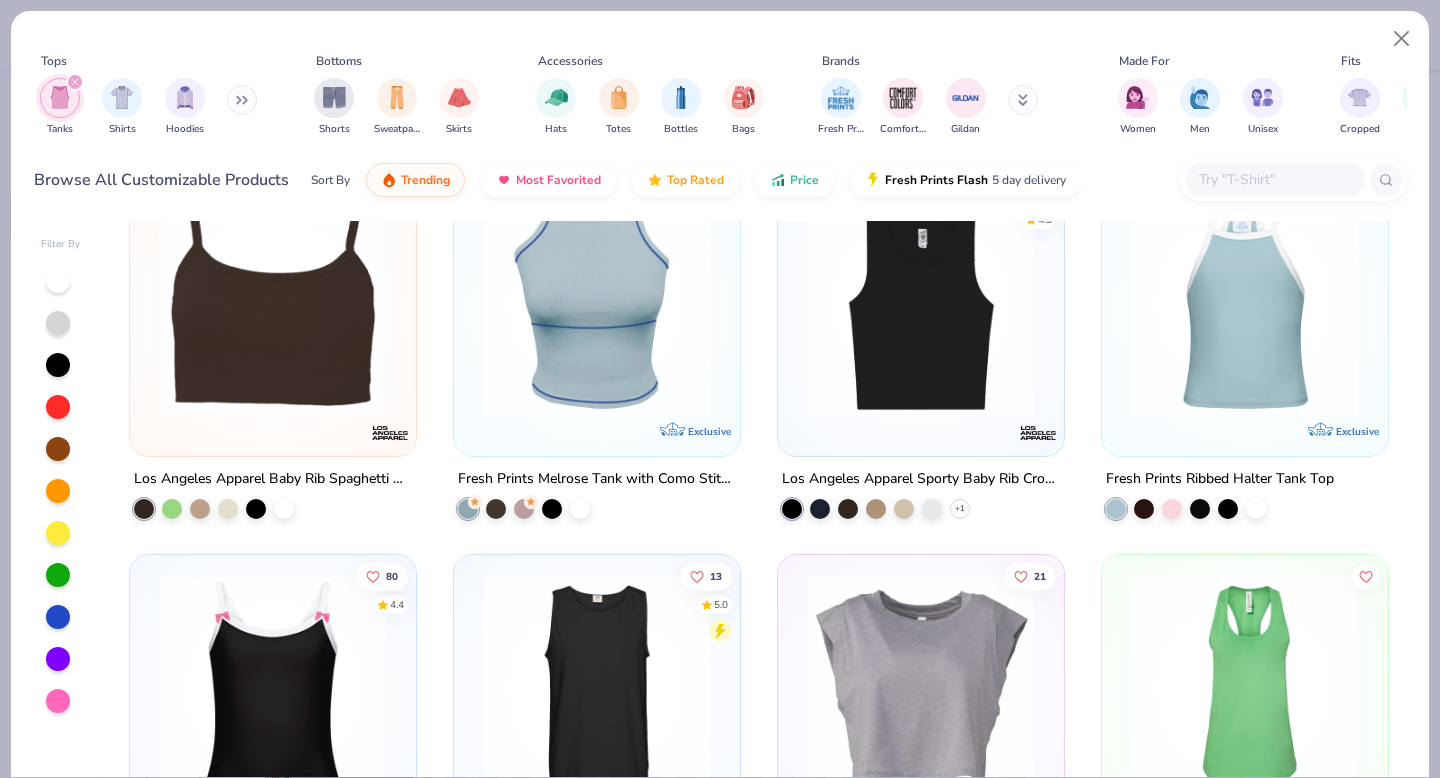 scroll, scrollTop: 1222, scrollLeft: 0, axis: vertical 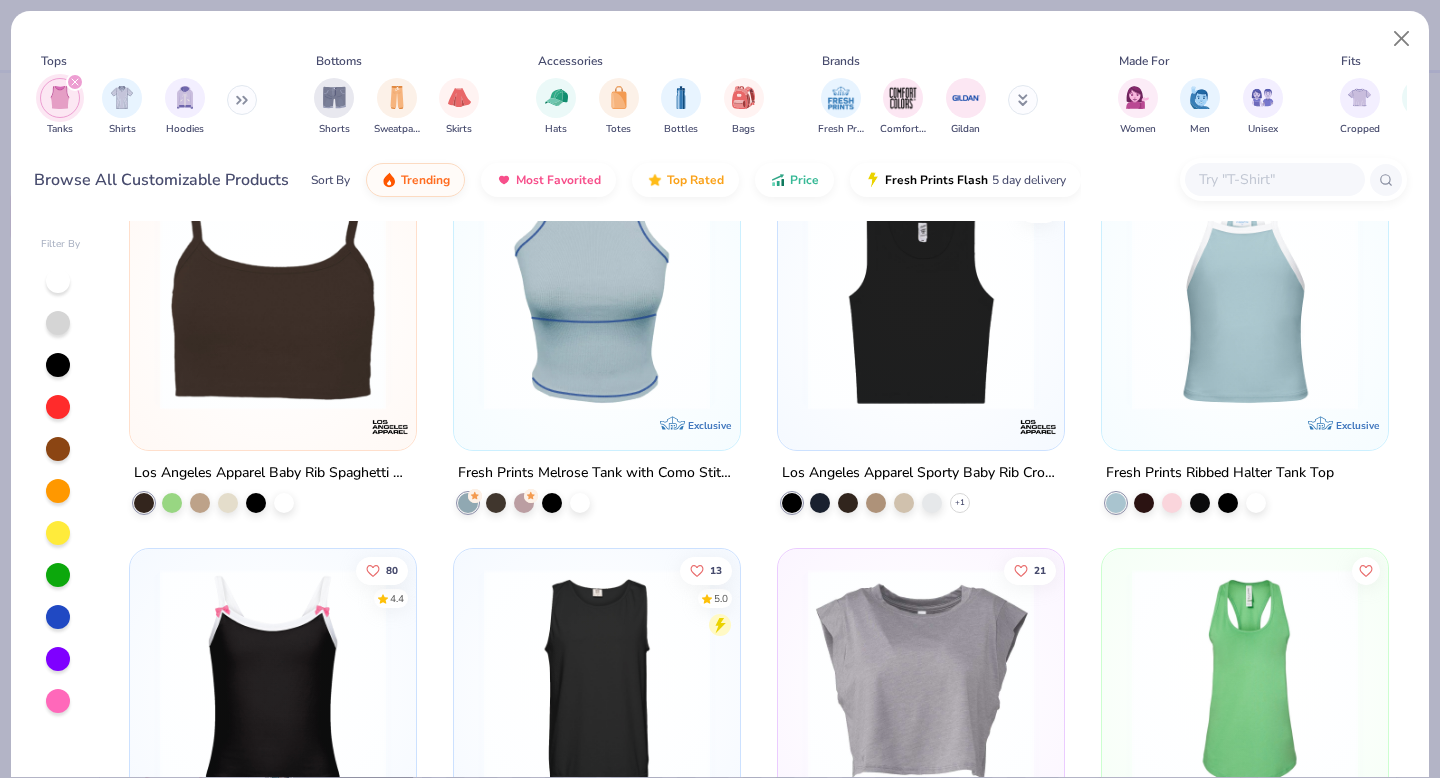 click at bounding box center [921, 297] 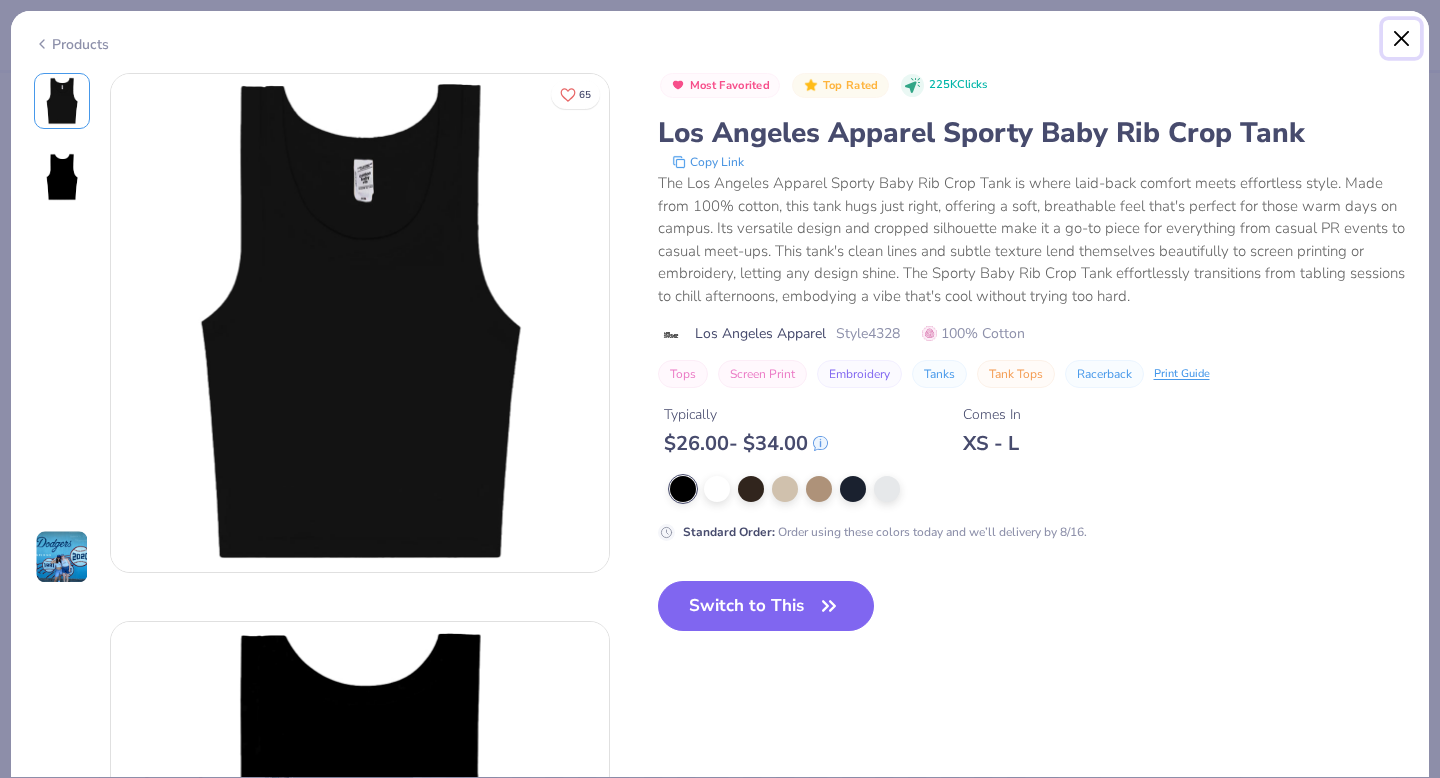 click at bounding box center [1402, 39] 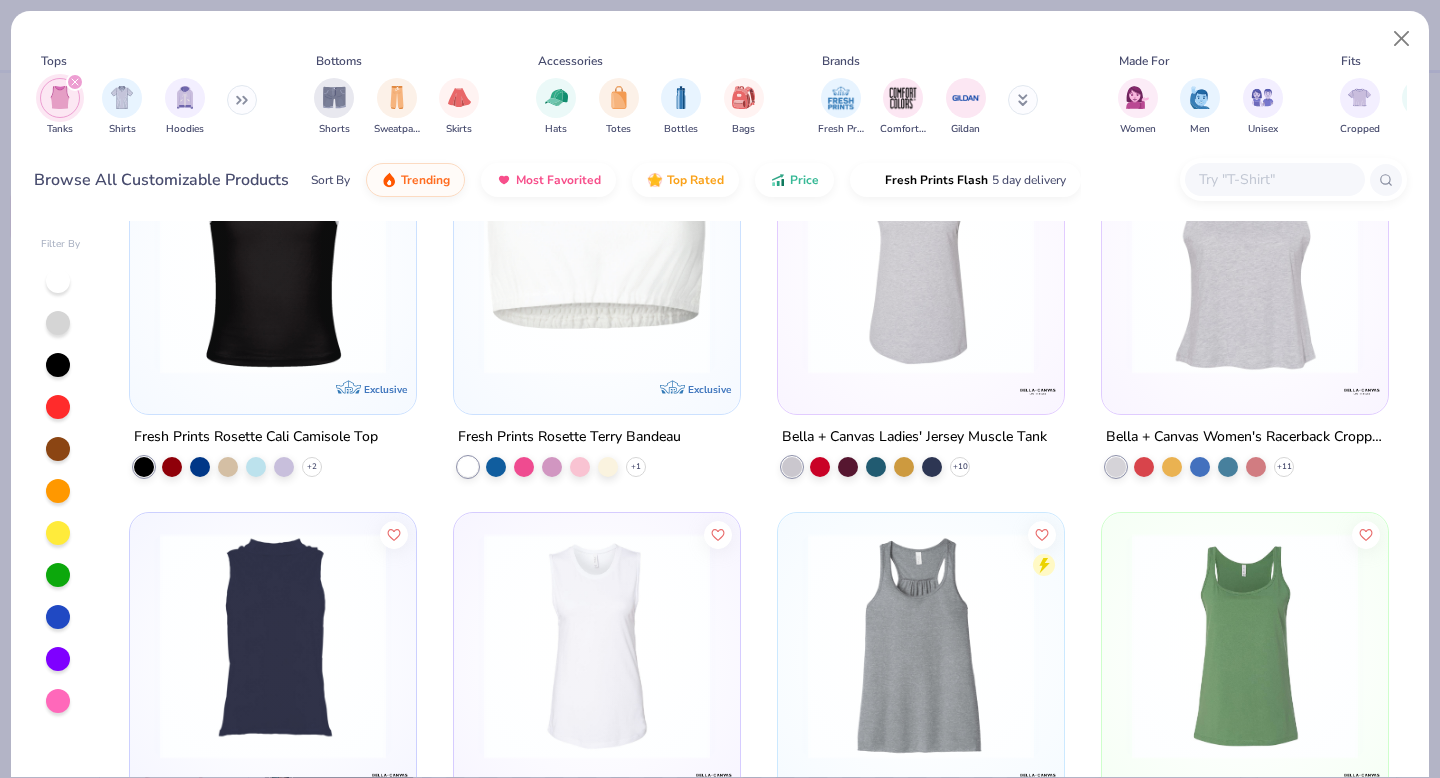 scroll, scrollTop: 4439, scrollLeft: 0, axis: vertical 